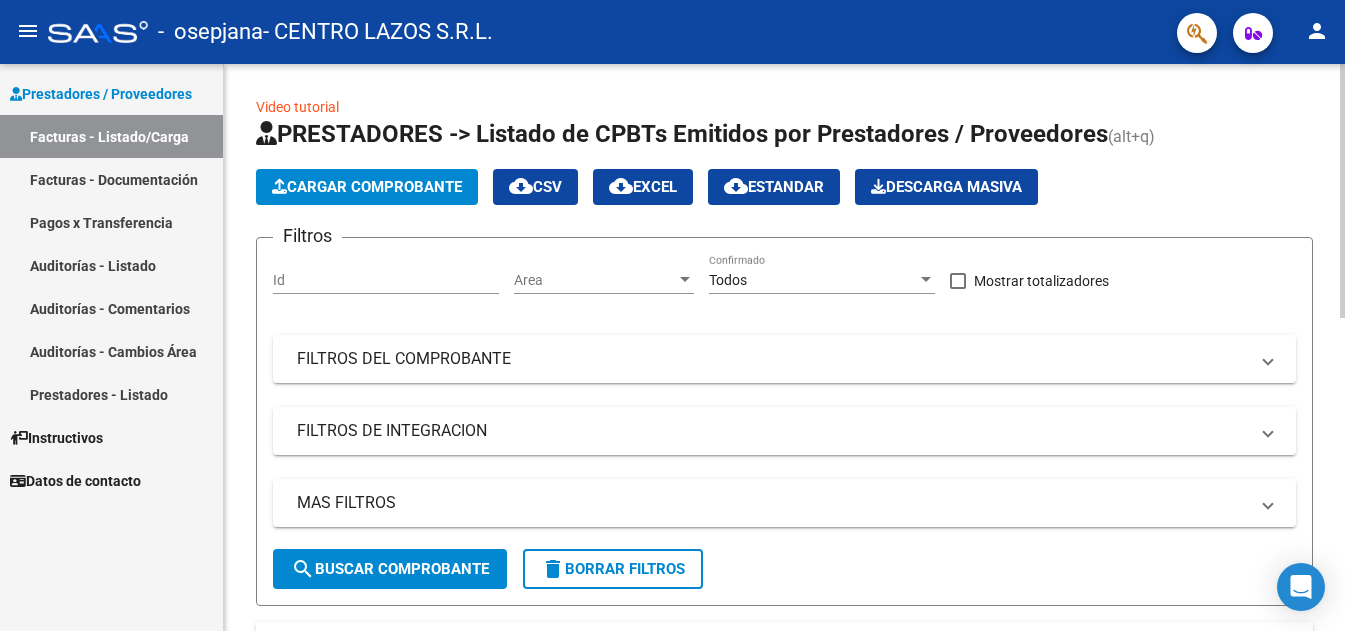 scroll, scrollTop: 0, scrollLeft: 0, axis: both 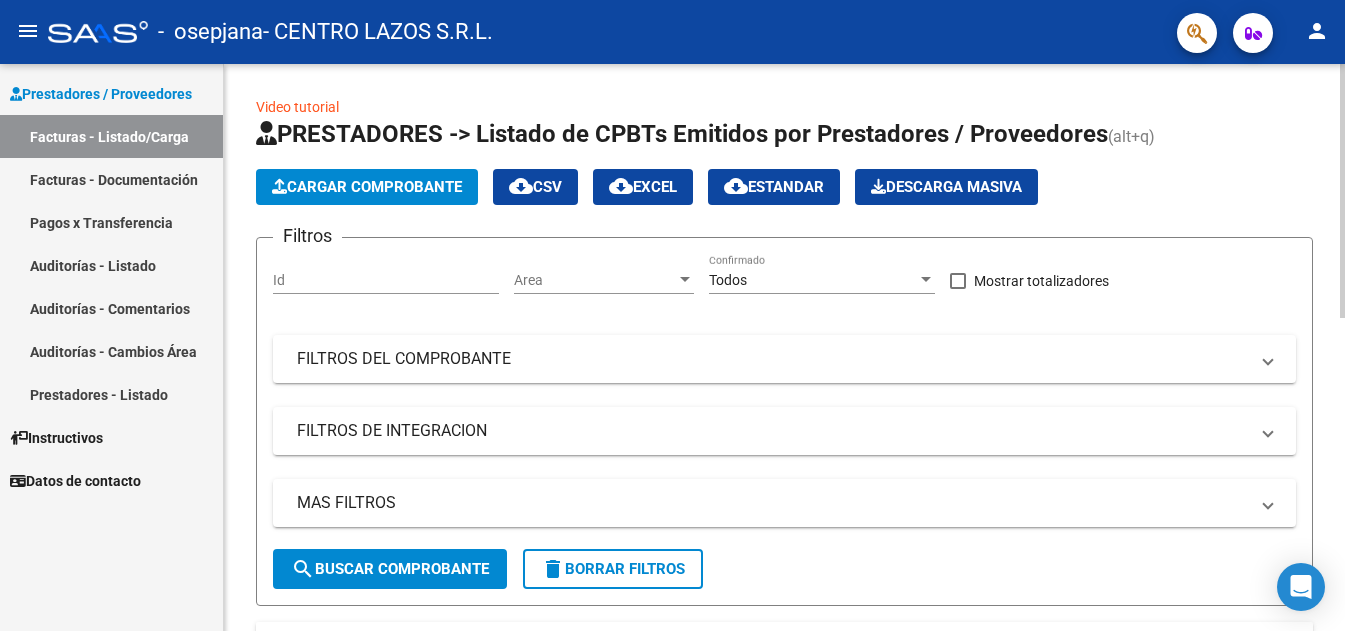 click on "Cargar Comprobante" 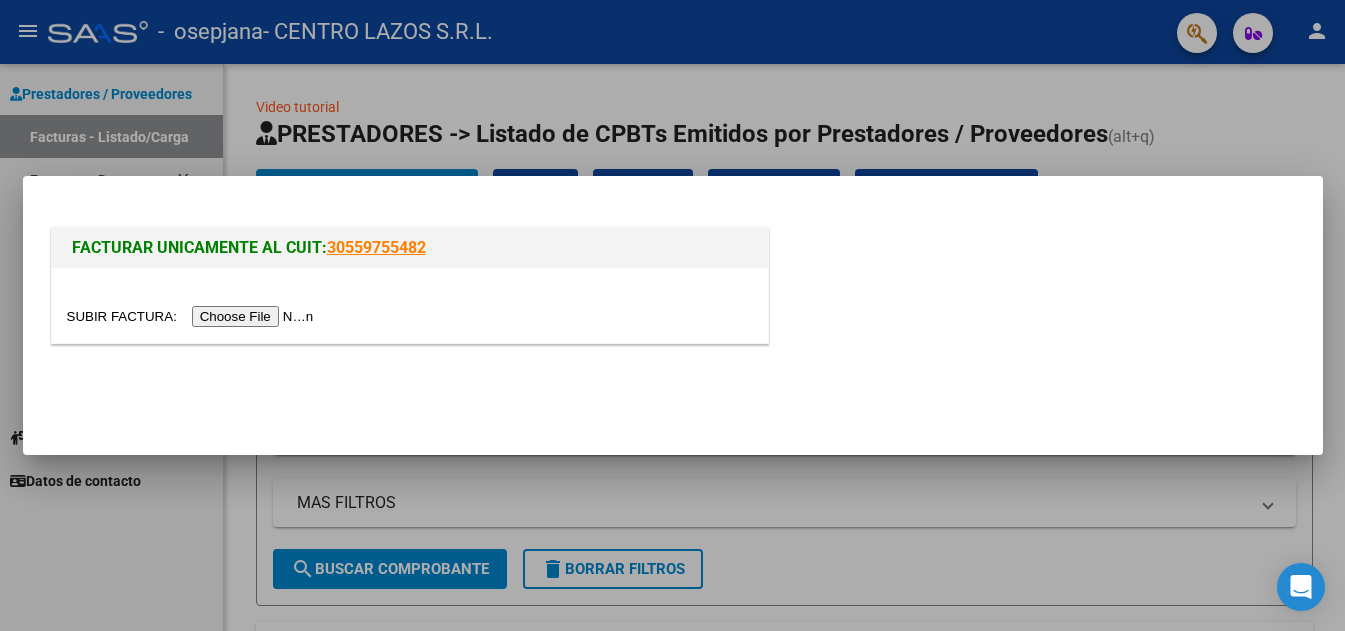 click at bounding box center (193, 316) 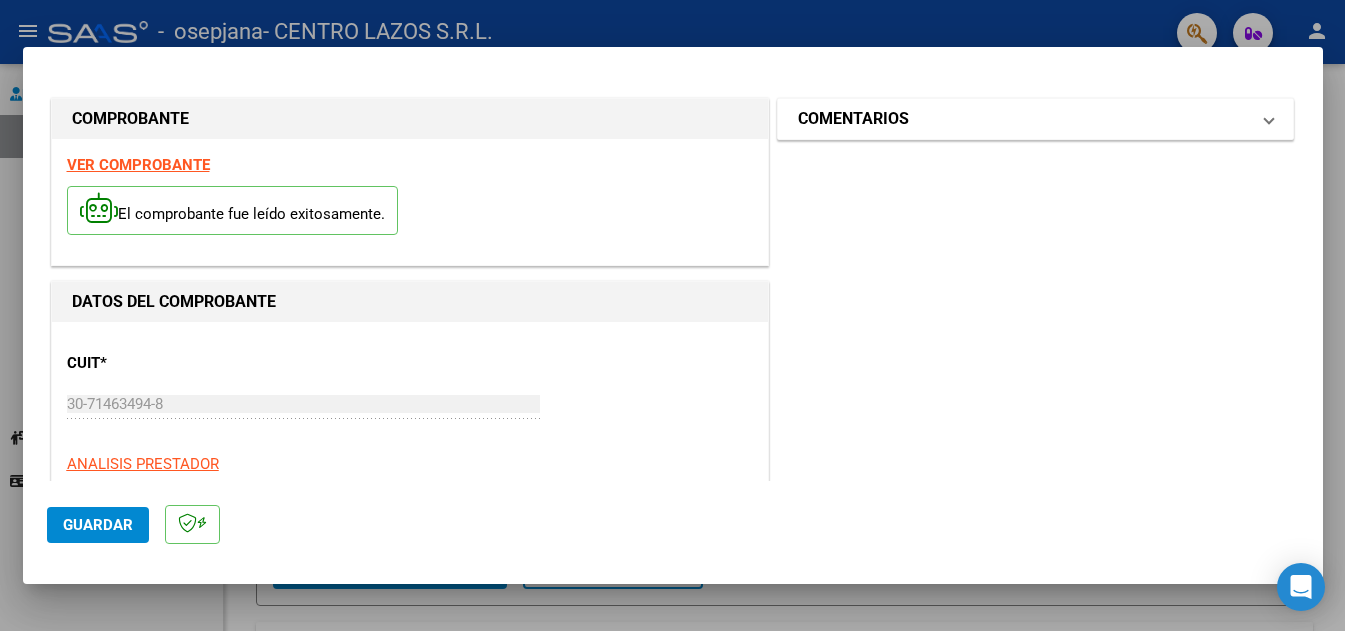 click on "COMENTARIOS" at bounding box center [853, 119] 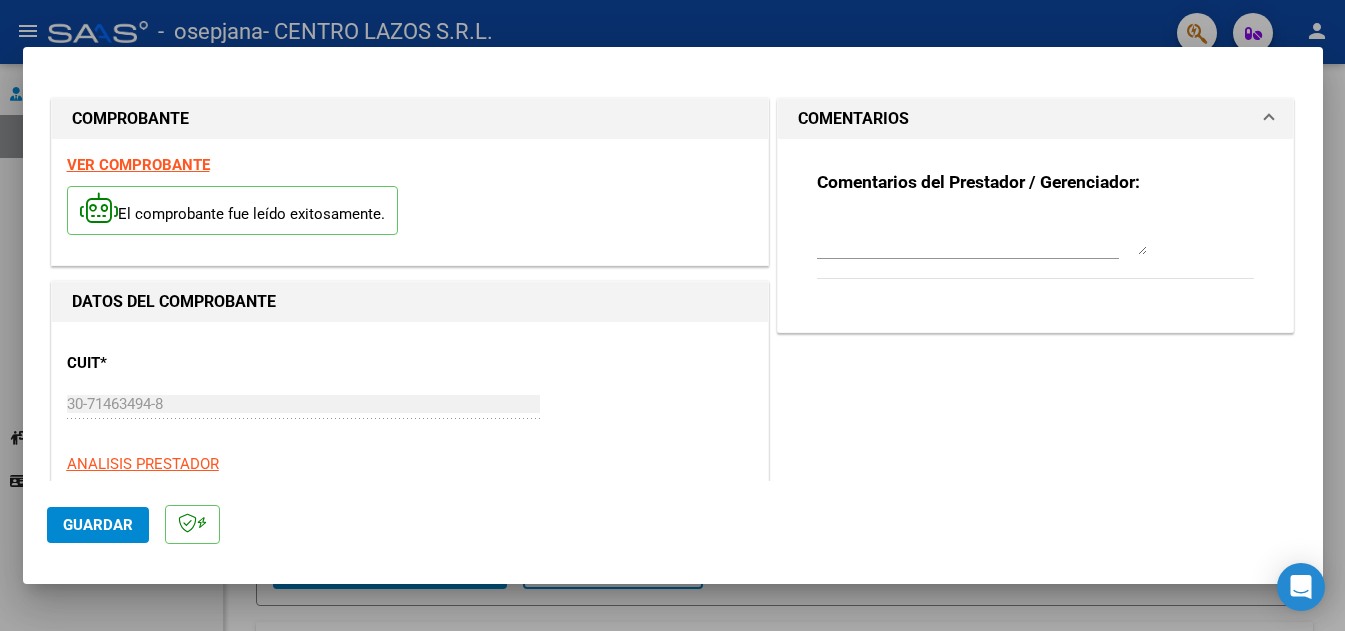 click at bounding box center [982, 235] 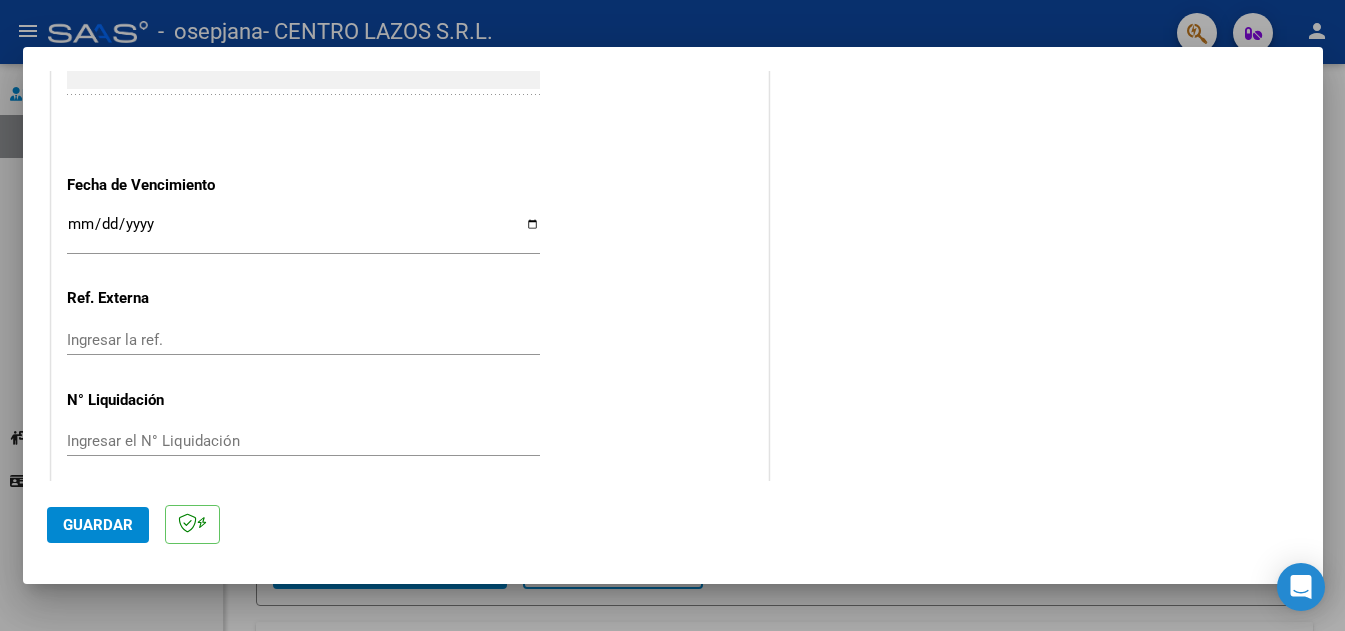 scroll, scrollTop: 1100, scrollLeft: 0, axis: vertical 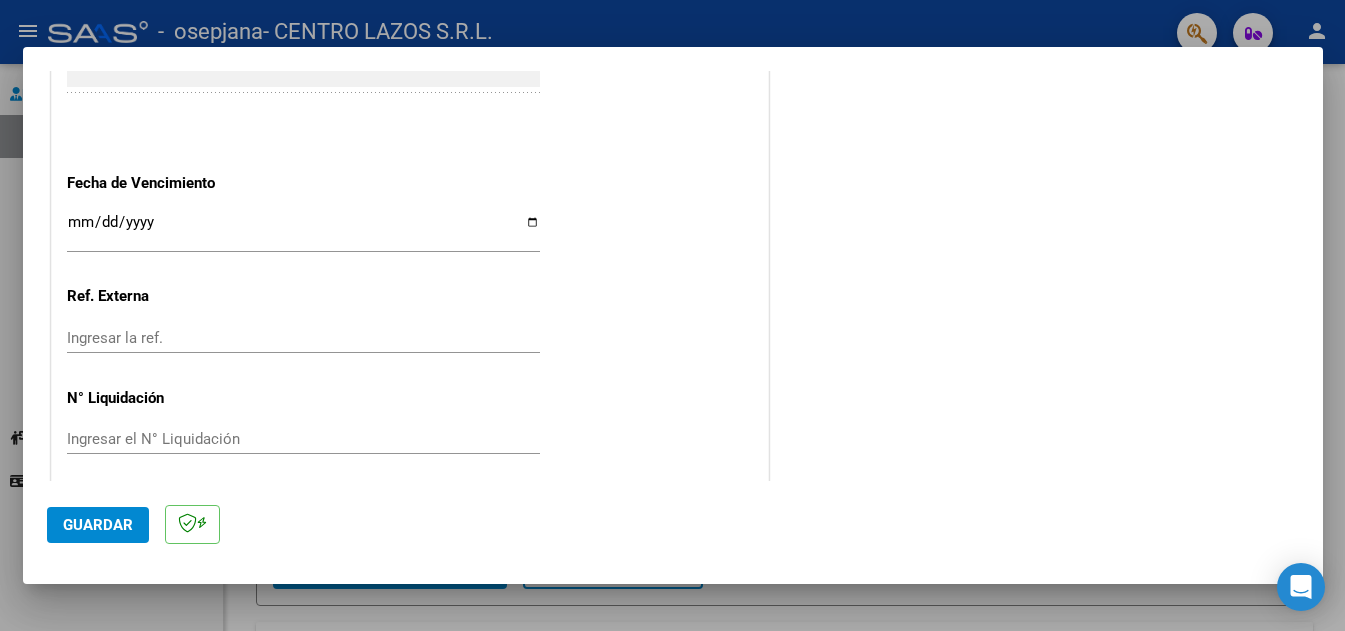 type on "[LAST] [LAST] FACT [NUMBER] [MONTH] 25 INTEGRACION ESCOLAR" 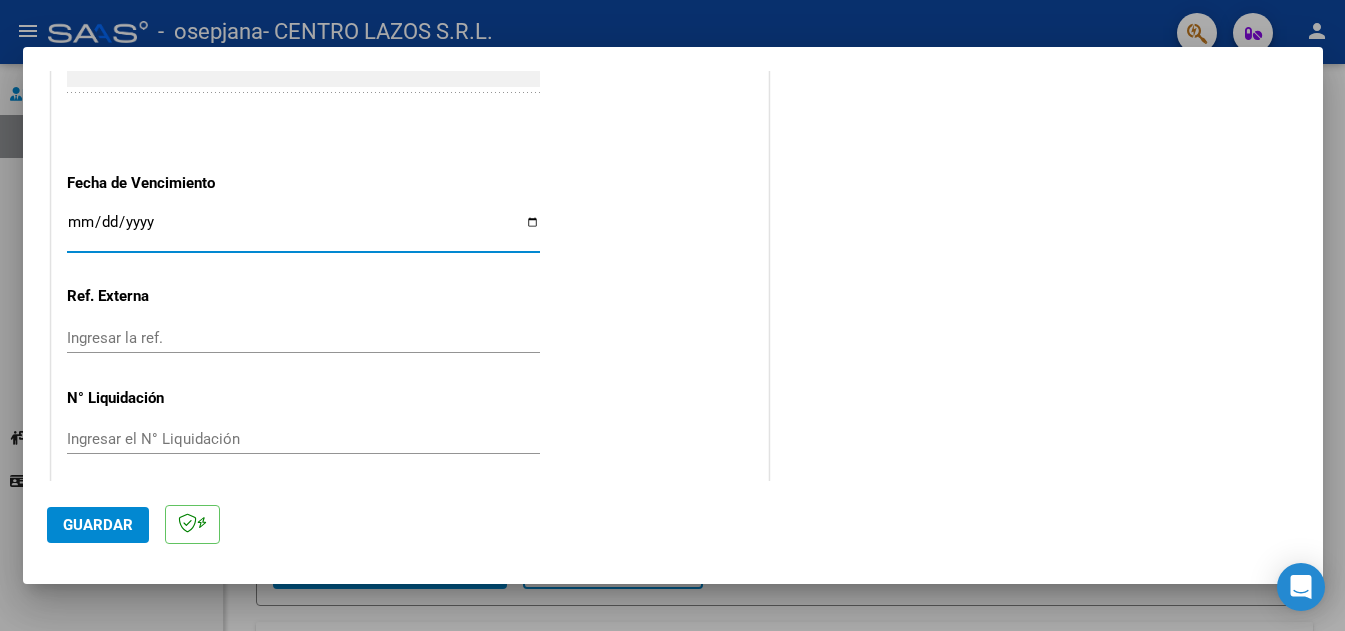 click on "Ingresar la fecha" at bounding box center (303, 230) 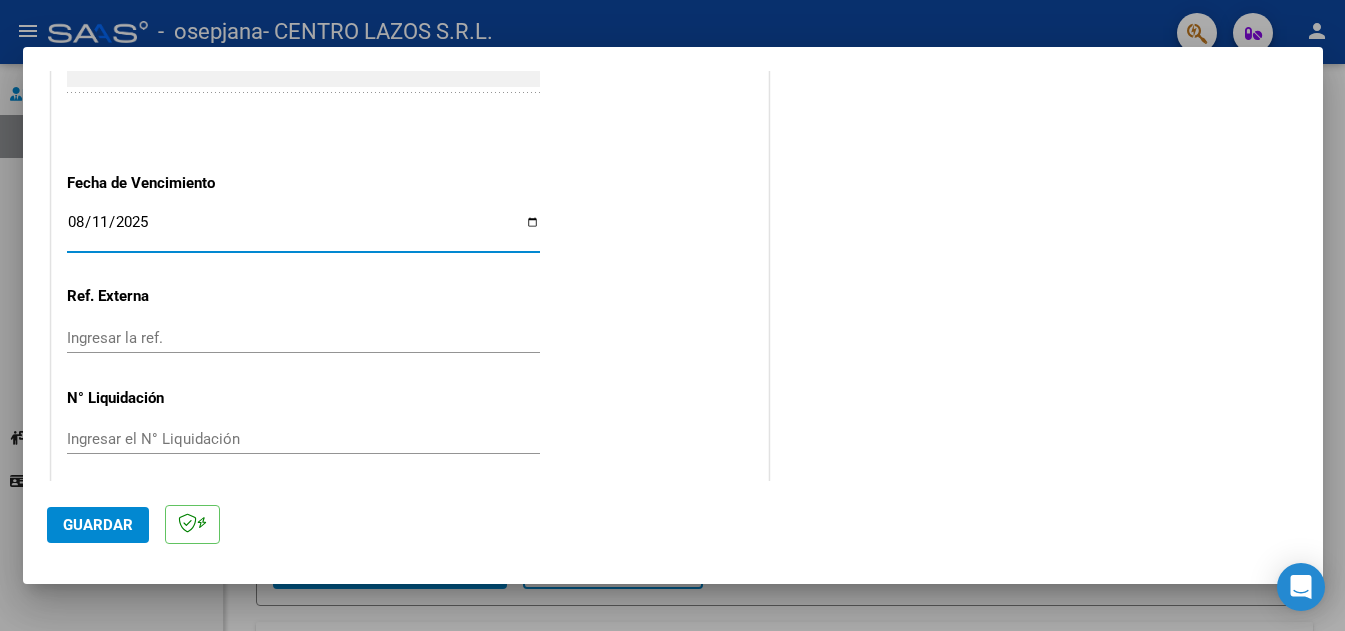 type on "2025-08-11" 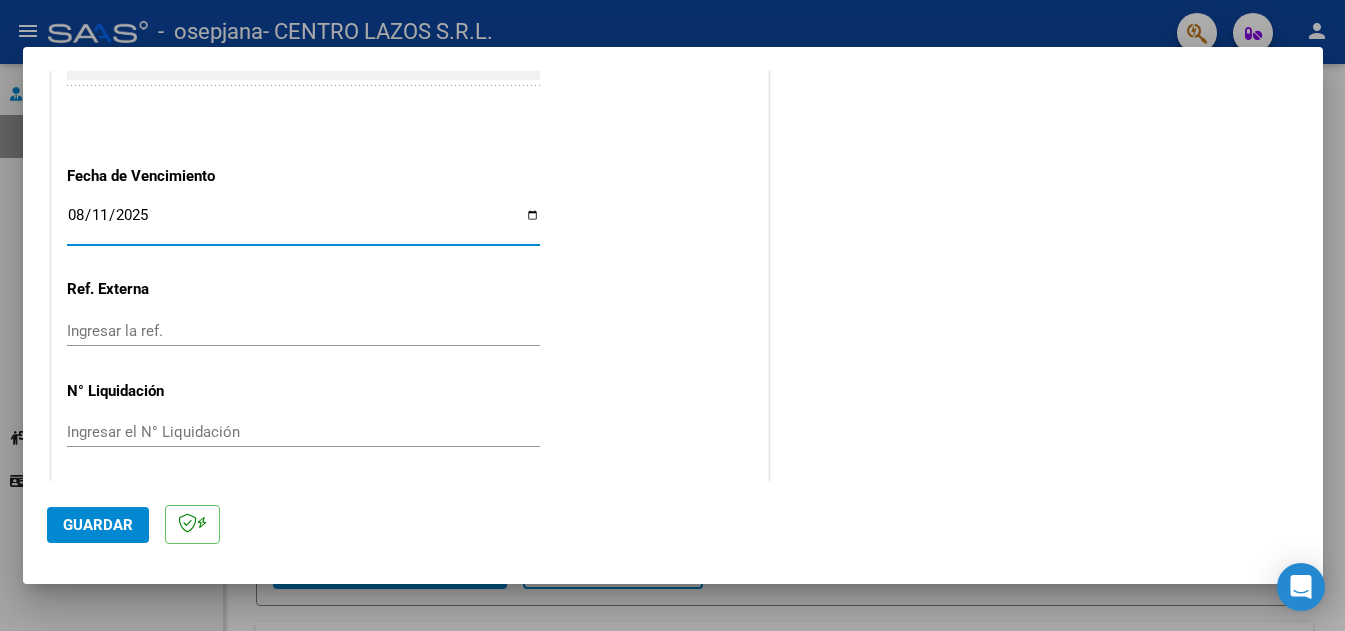 scroll, scrollTop: 1112, scrollLeft: 0, axis: vertical 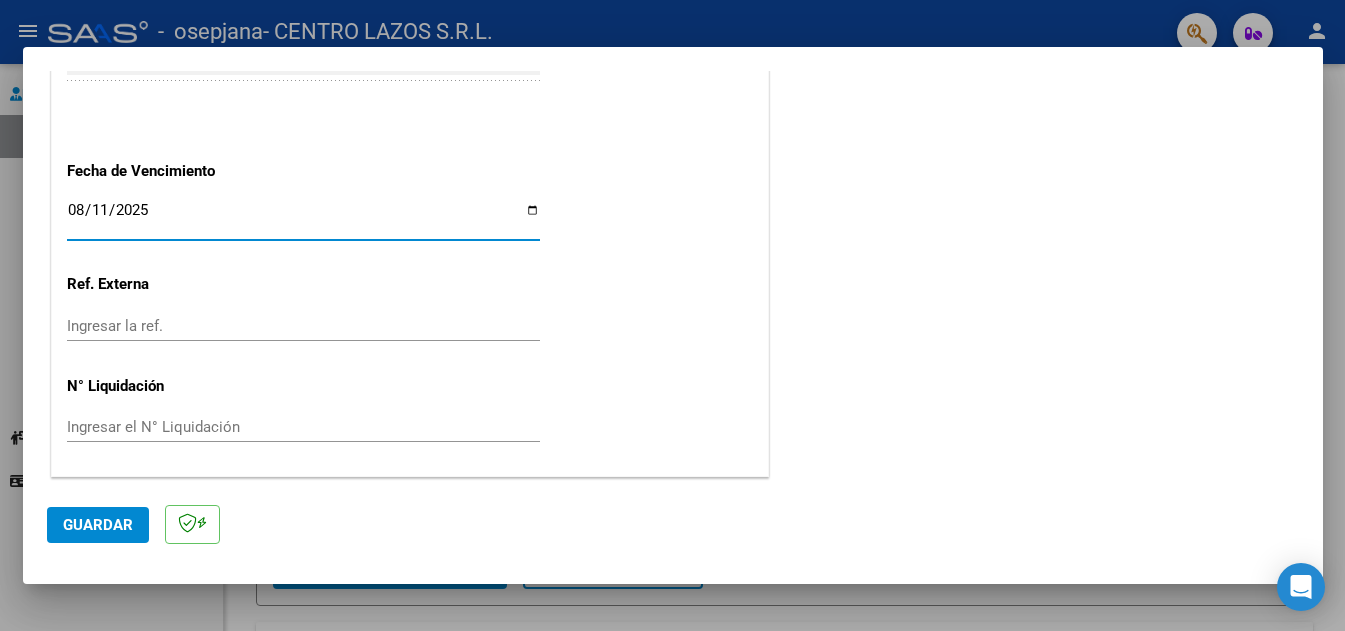 click on "Guardar" 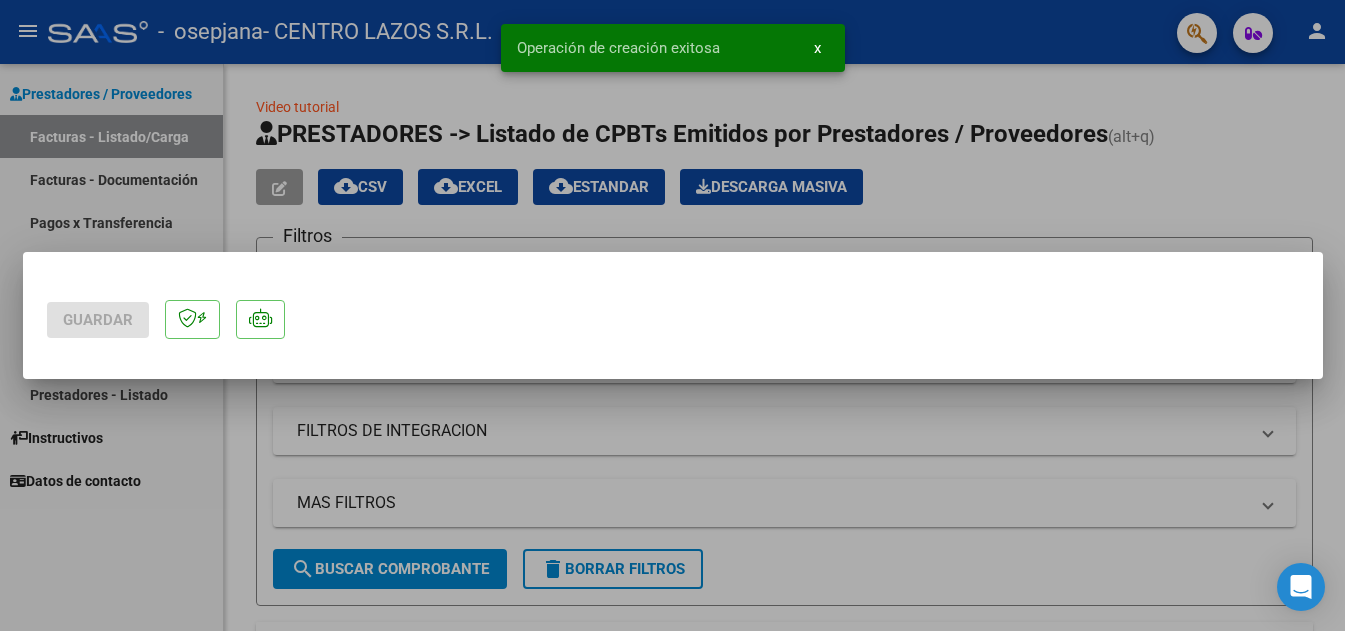 scroll, scrollTop: 0, scrollLeft: 0, axis: both 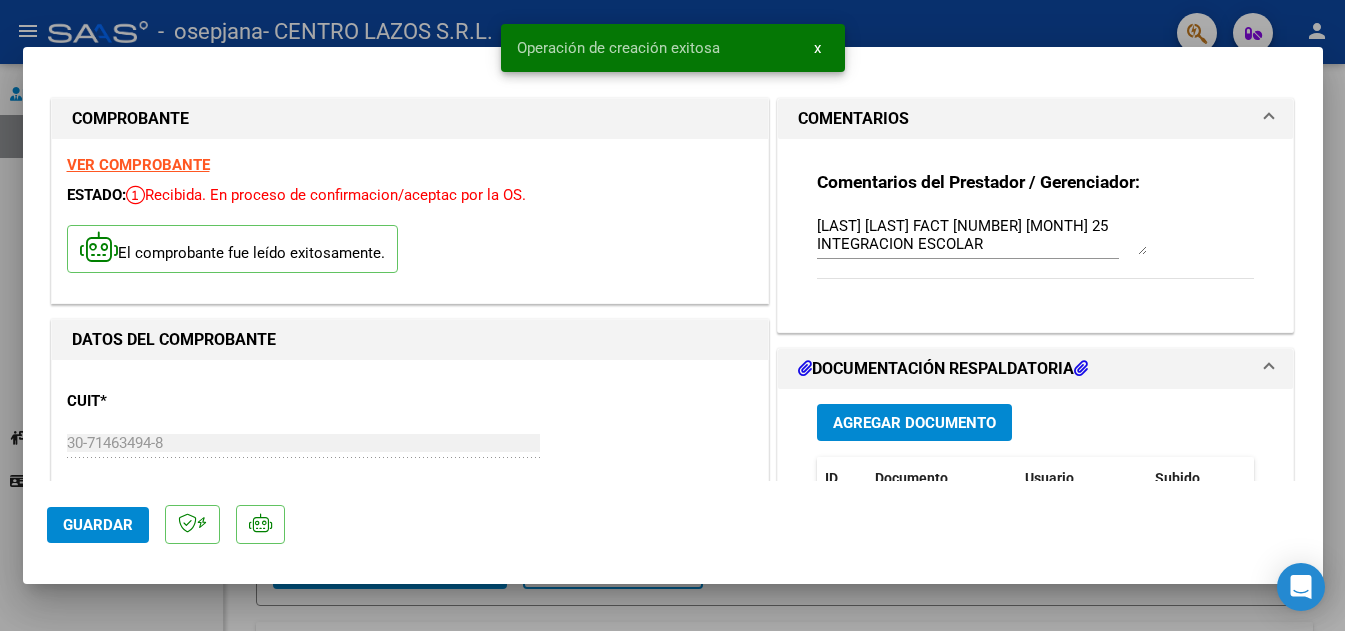 click on "Agregar Documento" at bounding box center [914, 423] 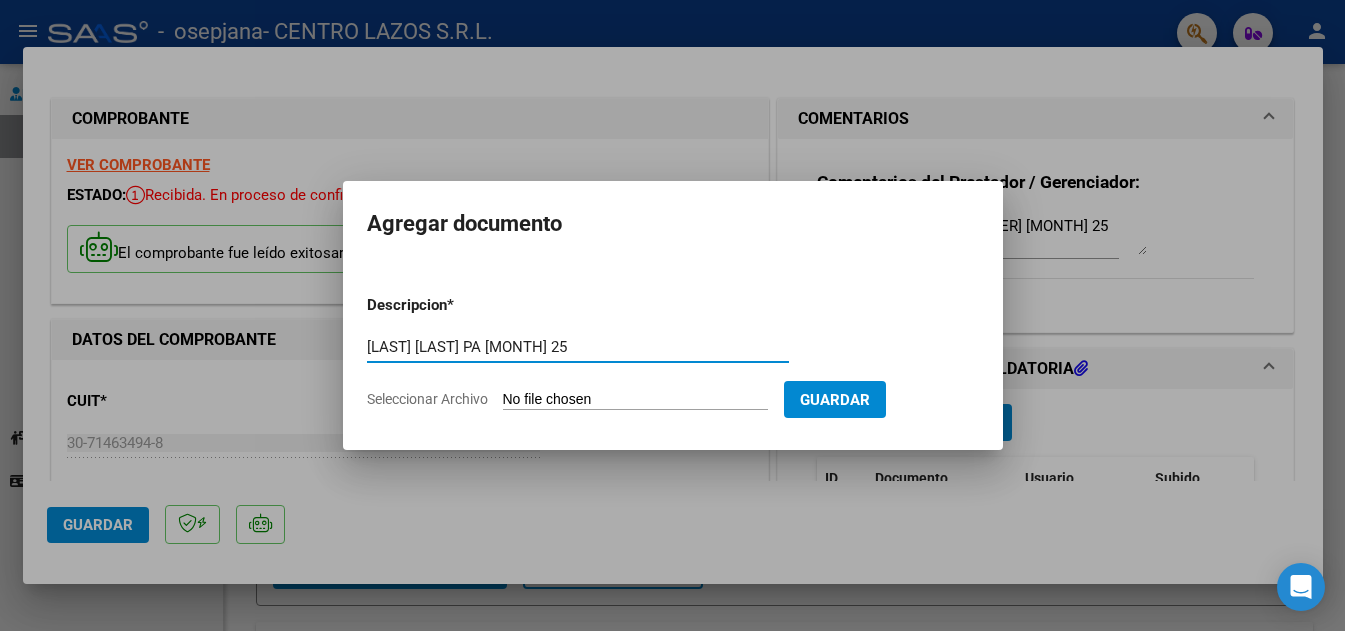 type on "[LAST] [LAST] PA [MONTH] 25" 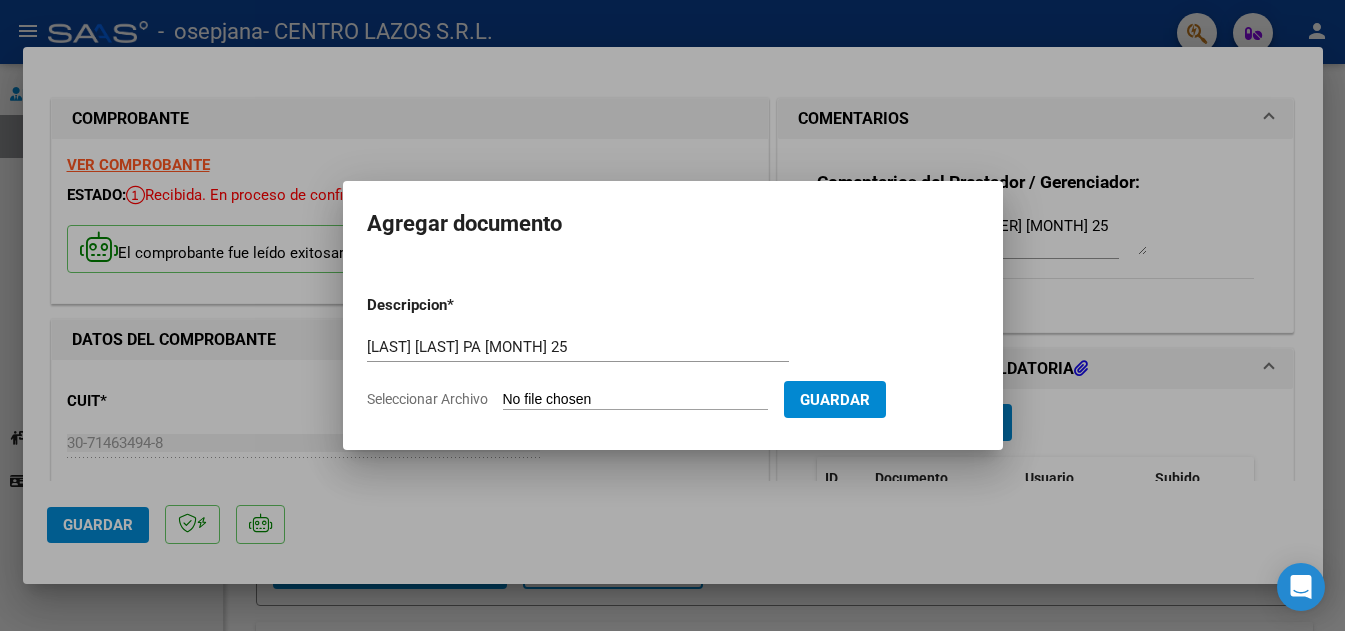 click on "Seleccionar Archivo" at bounding box center [635, 400] 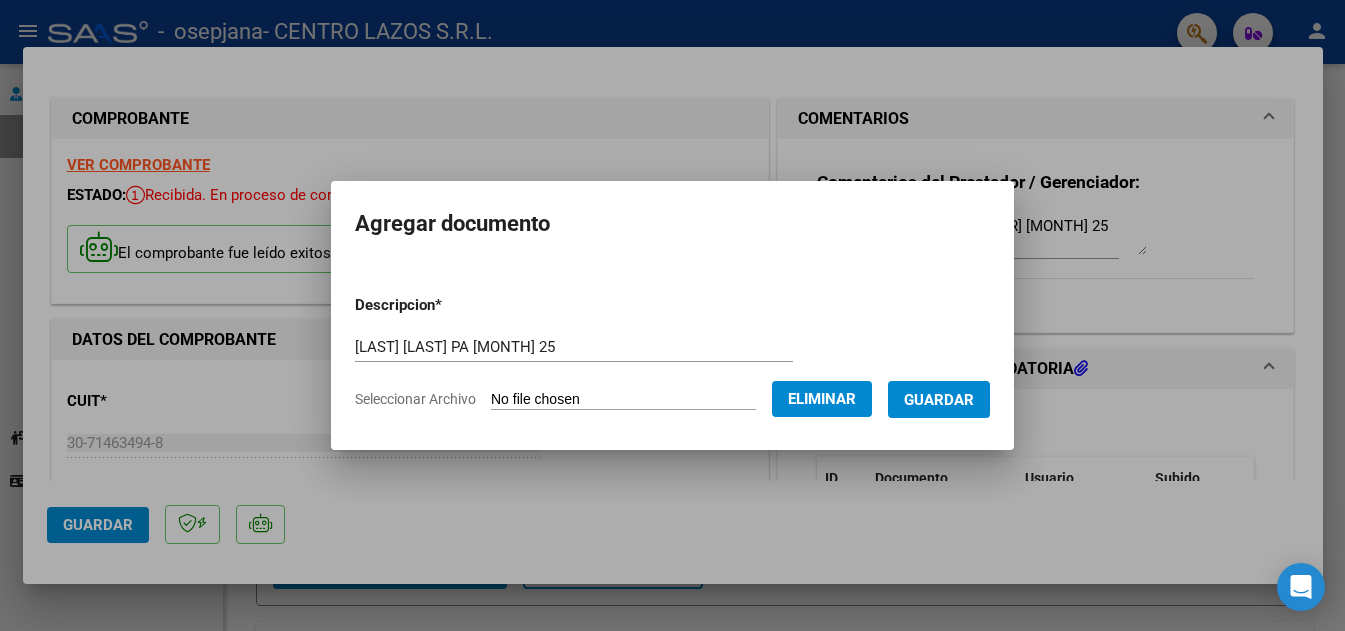 click on "Guardar" at bounding box center (939, 400) 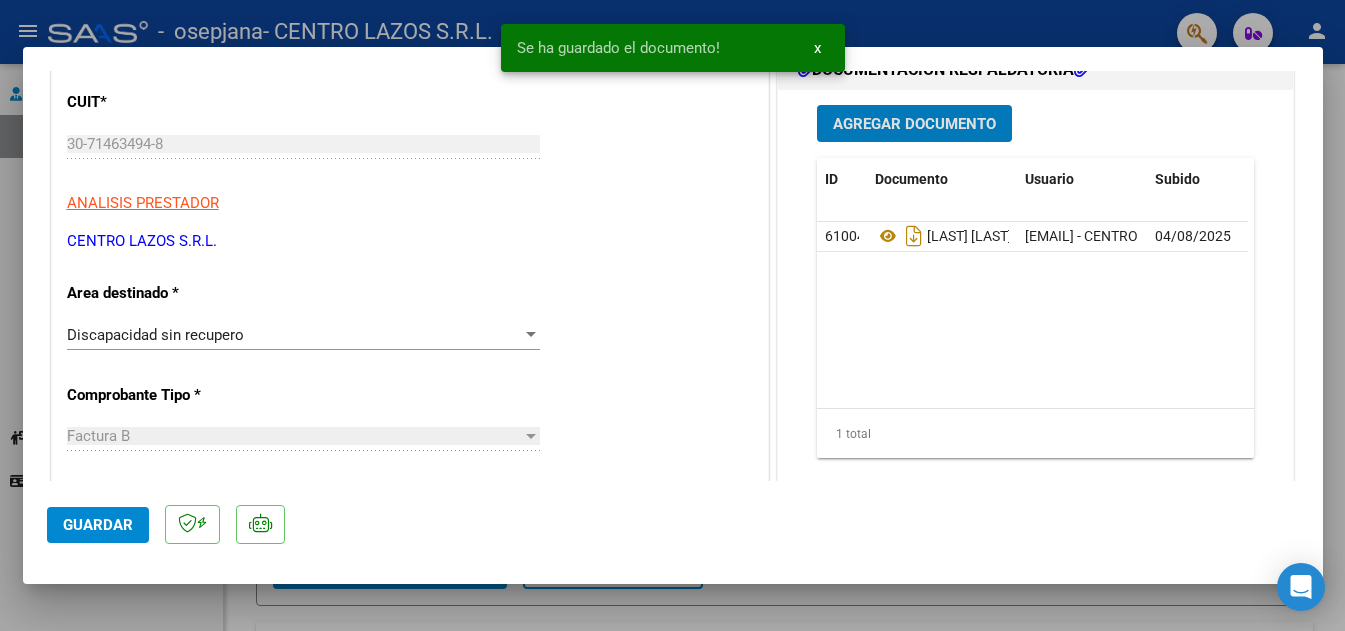 scroll, scrollTop: 400, scrollLeft: 0, axis: vertical 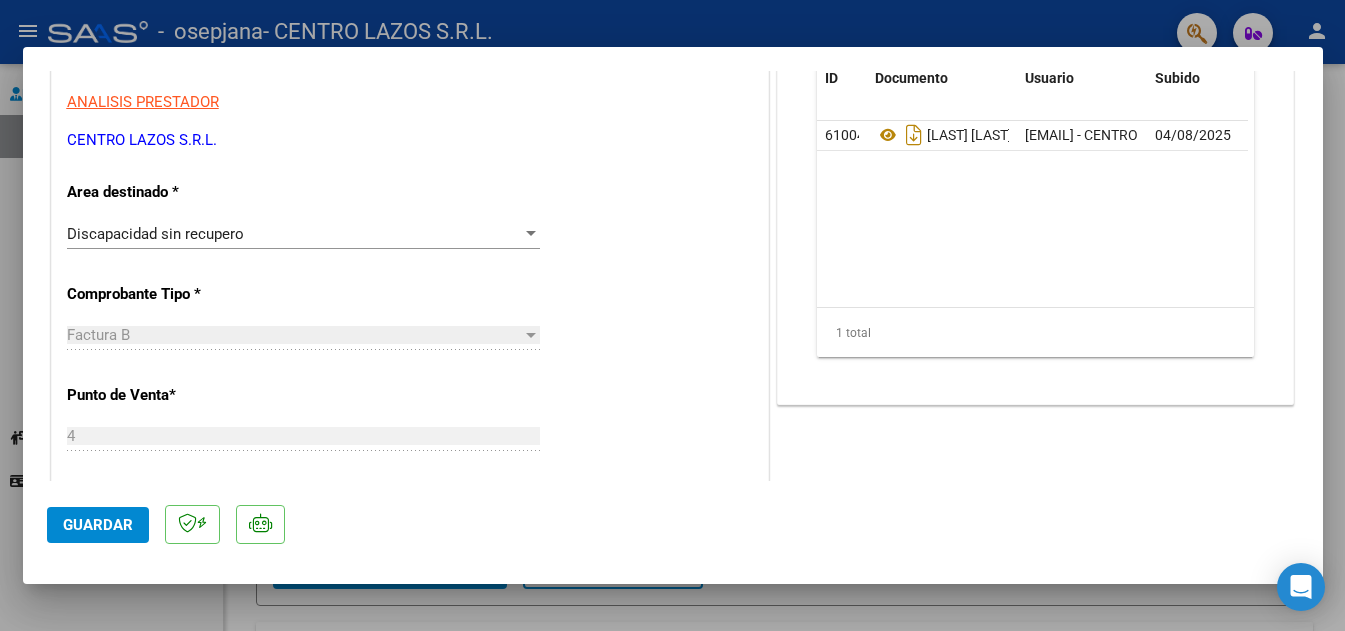 click on "Guardar" 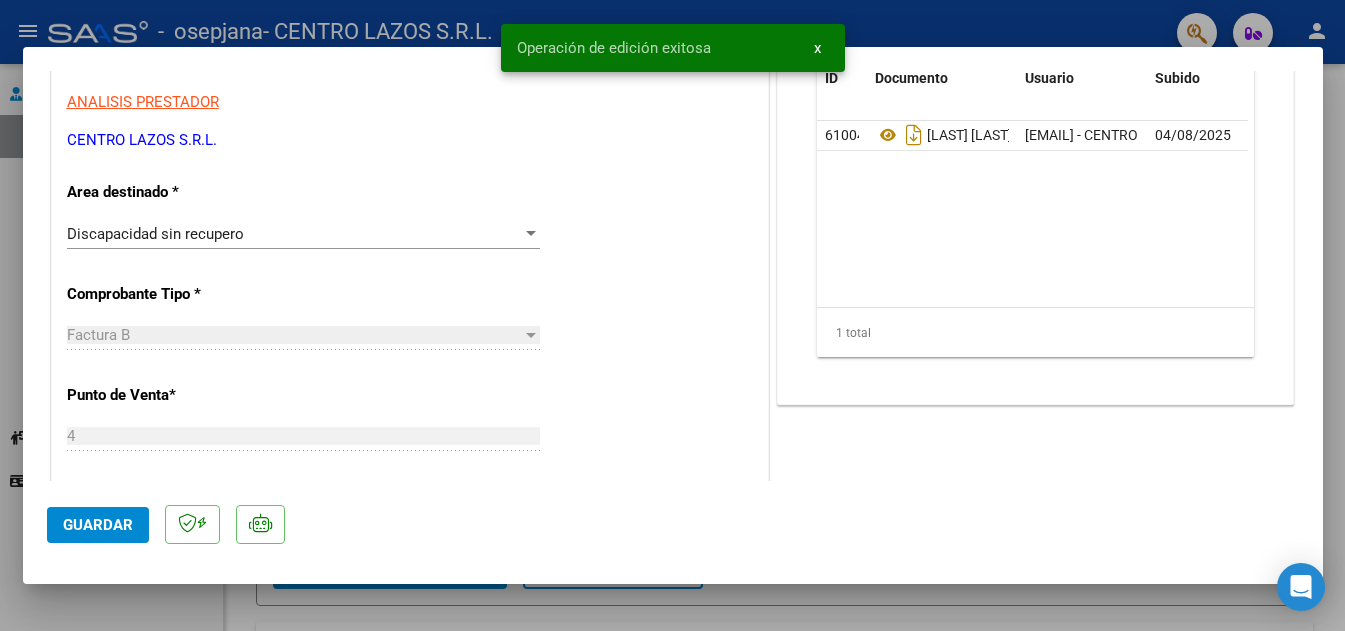 click at bounding box center [672, 315] 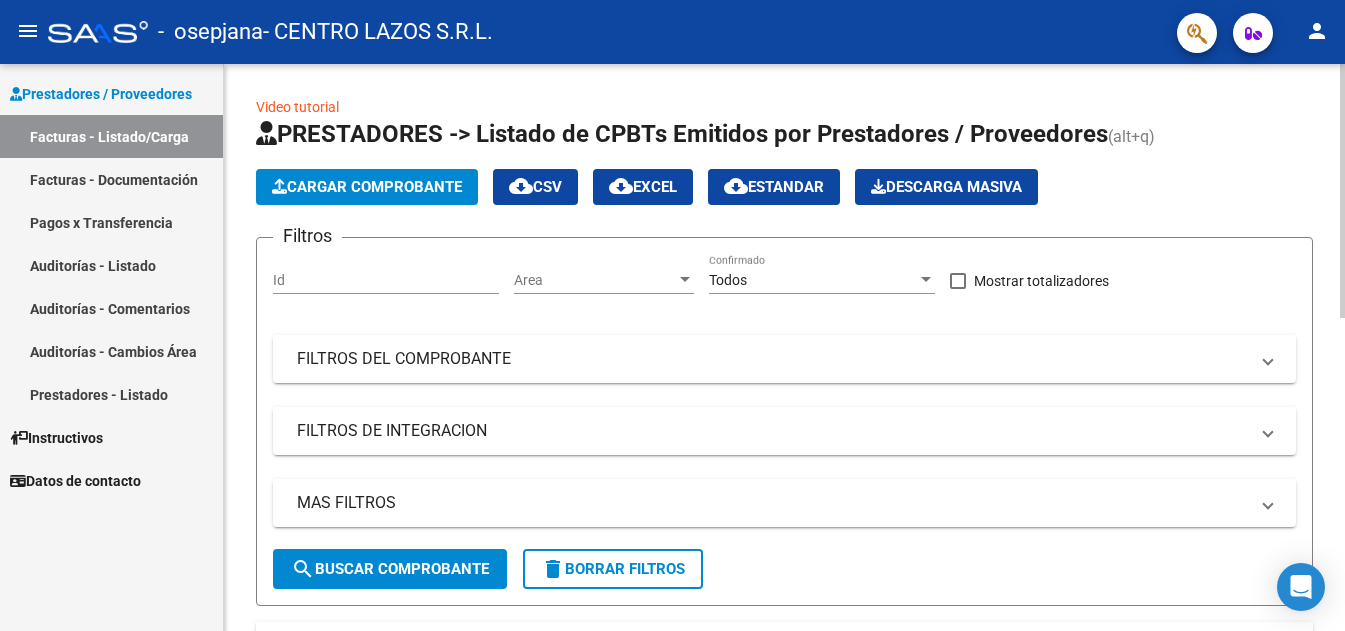 click on "Cargar Comprobante" 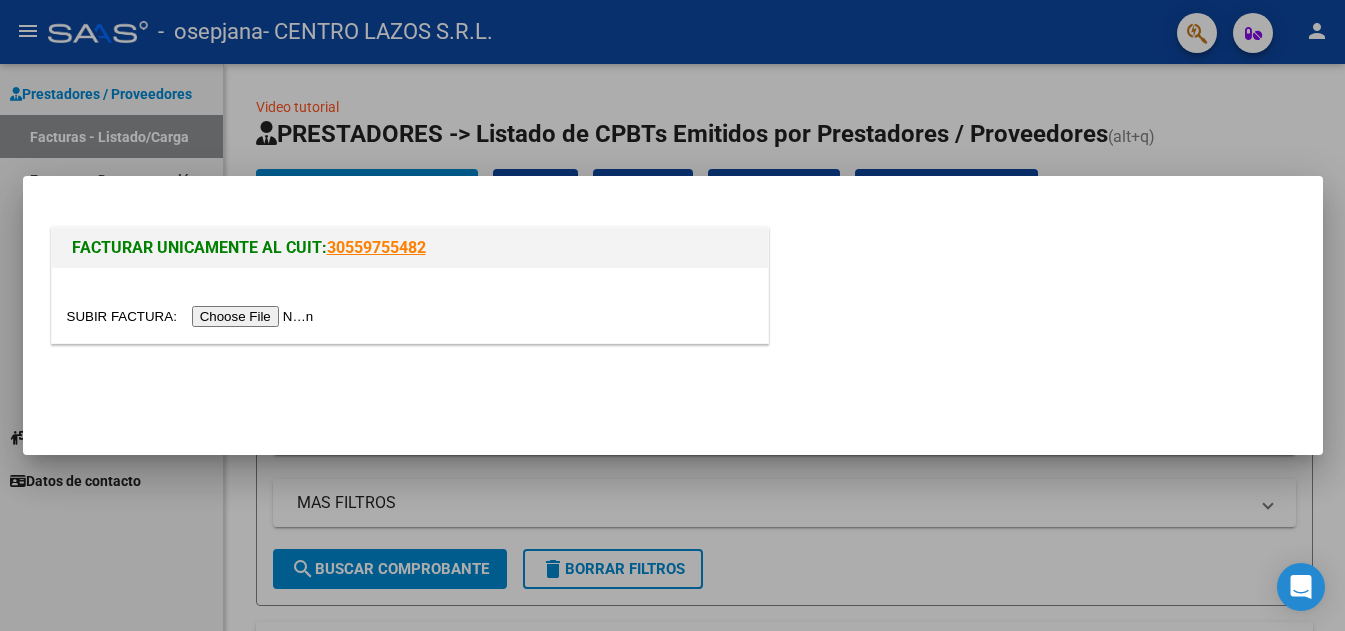 click at bounding box center [193, 316] 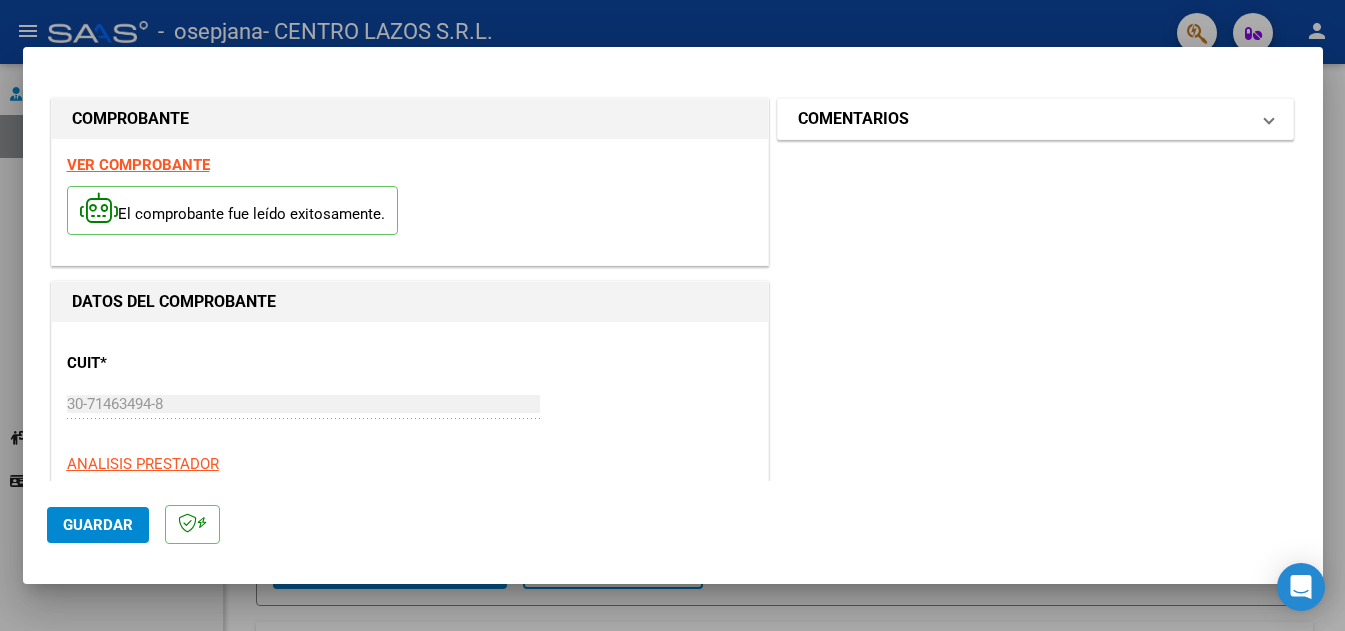 click on "COMENTARIOS" at bounding box center [853, 119] 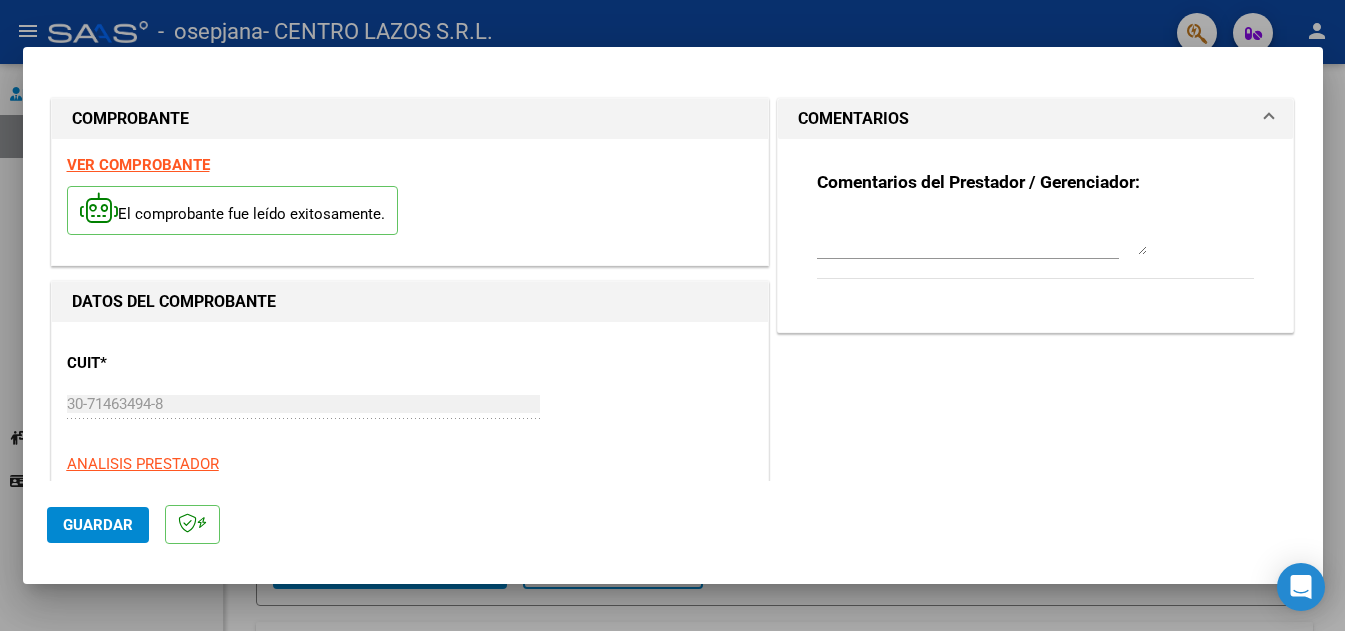 click at bounding box center [982, 235] 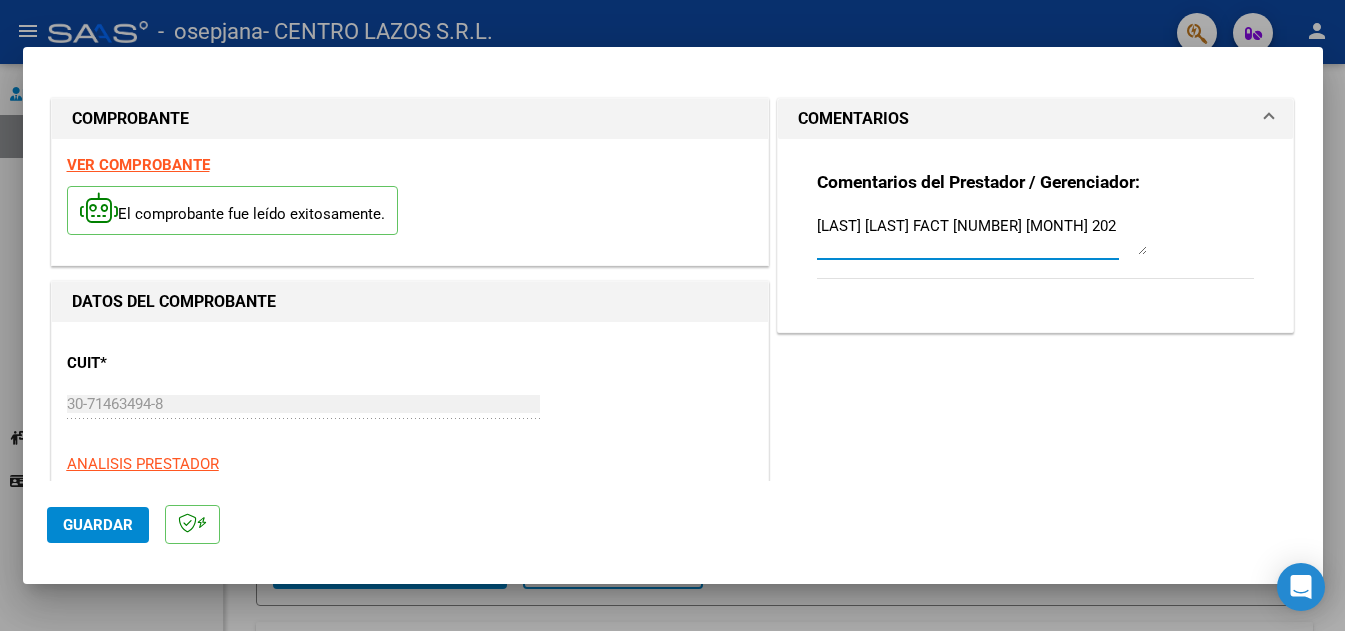 type on "[LAST] [LAST] FACT [NUMBER] [MONTH] 2025" 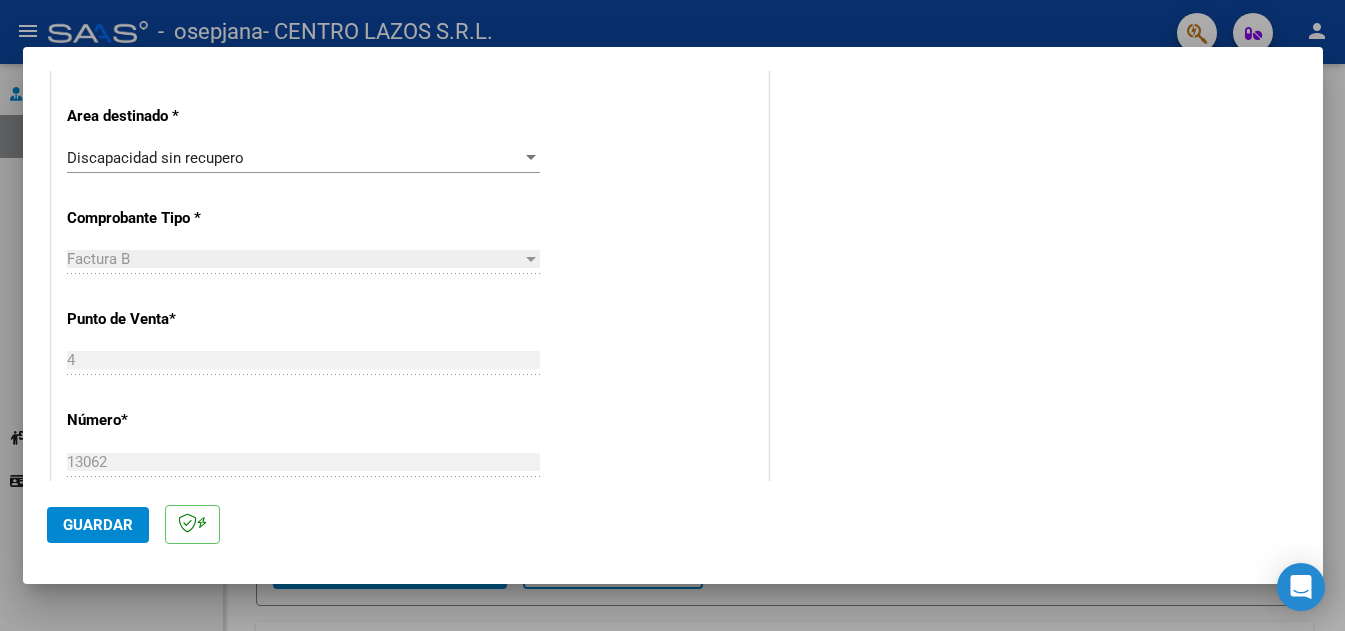 scroll, scrollTop: 500, scrollLeft: 0, axis: vertical 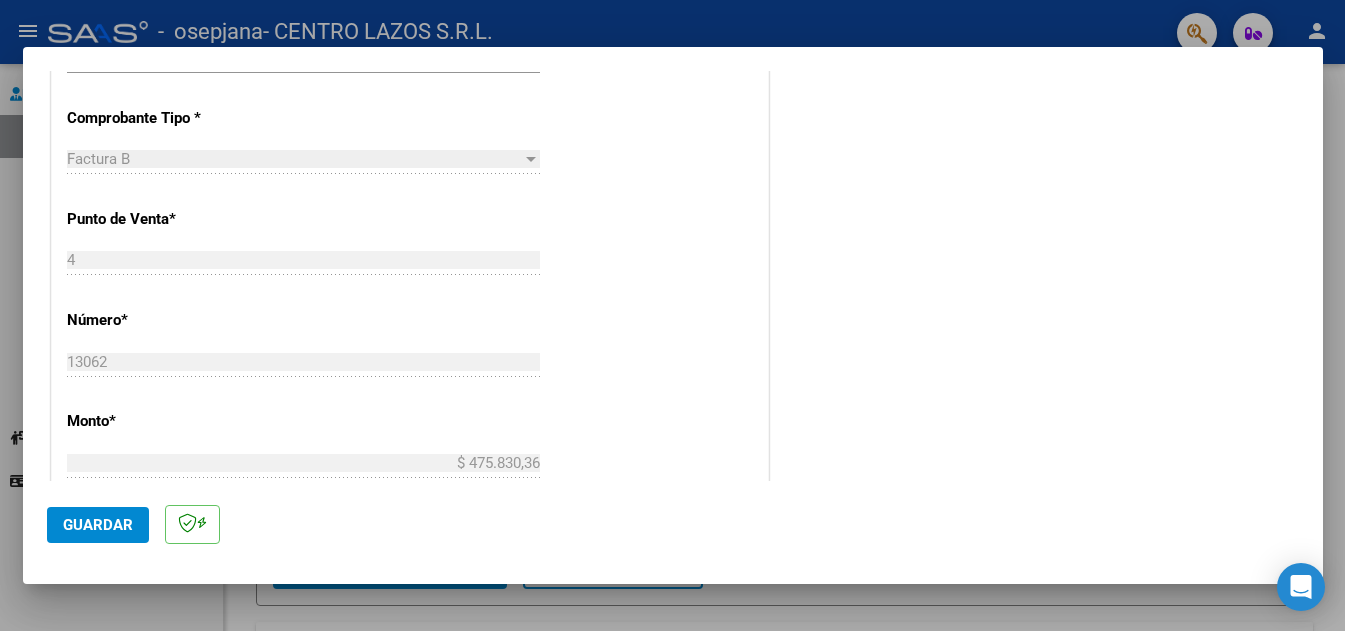 click at bounding box center (672, 315) 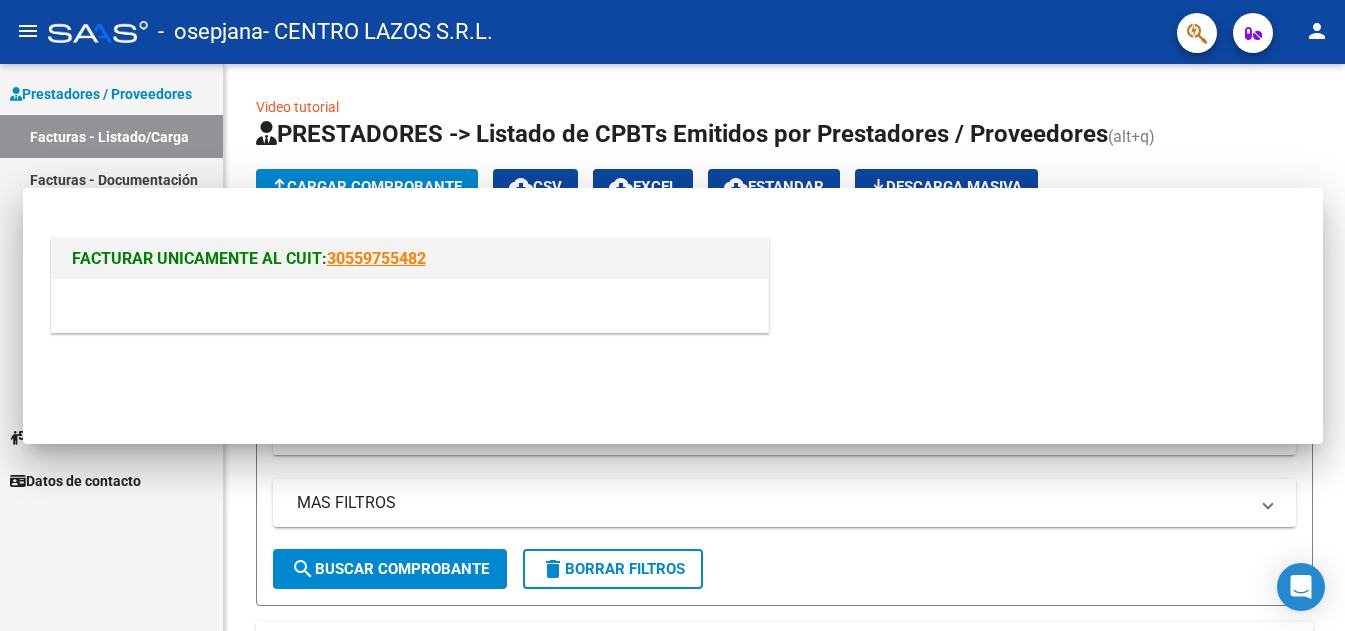 scroll, scrollTop: 0, scrollLeft: 0, axis: both 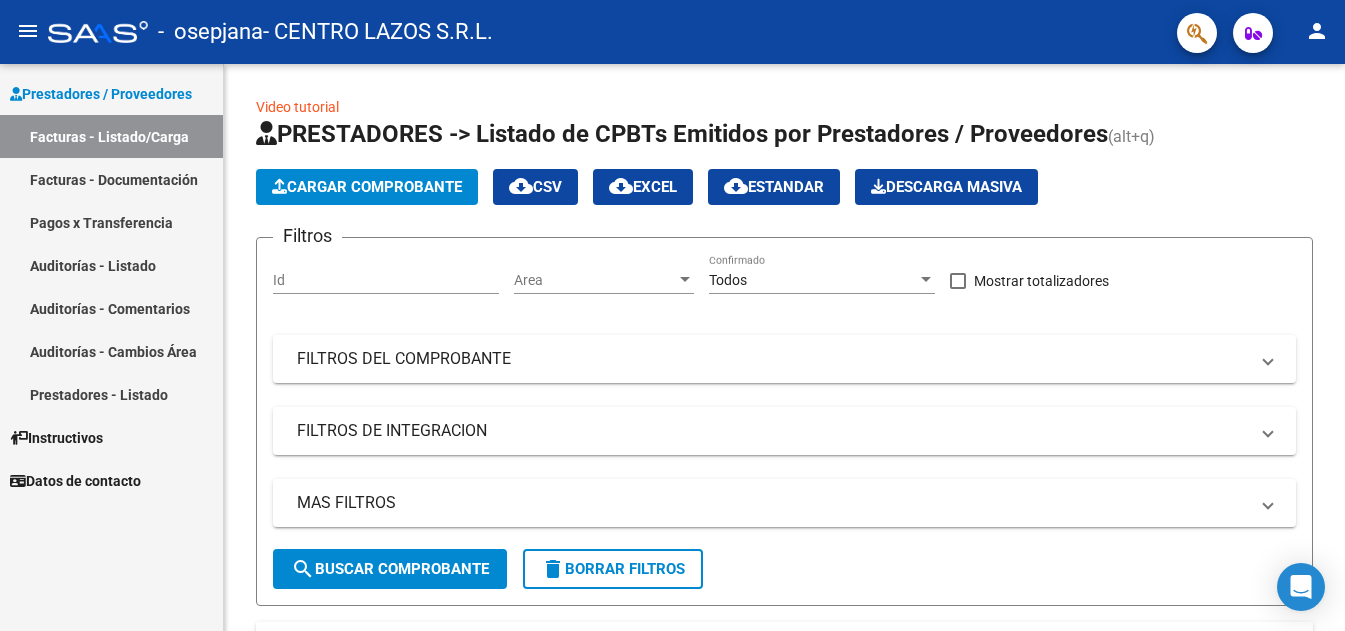 click on "Facturas - Documentación" at bounding box center [111, 179] 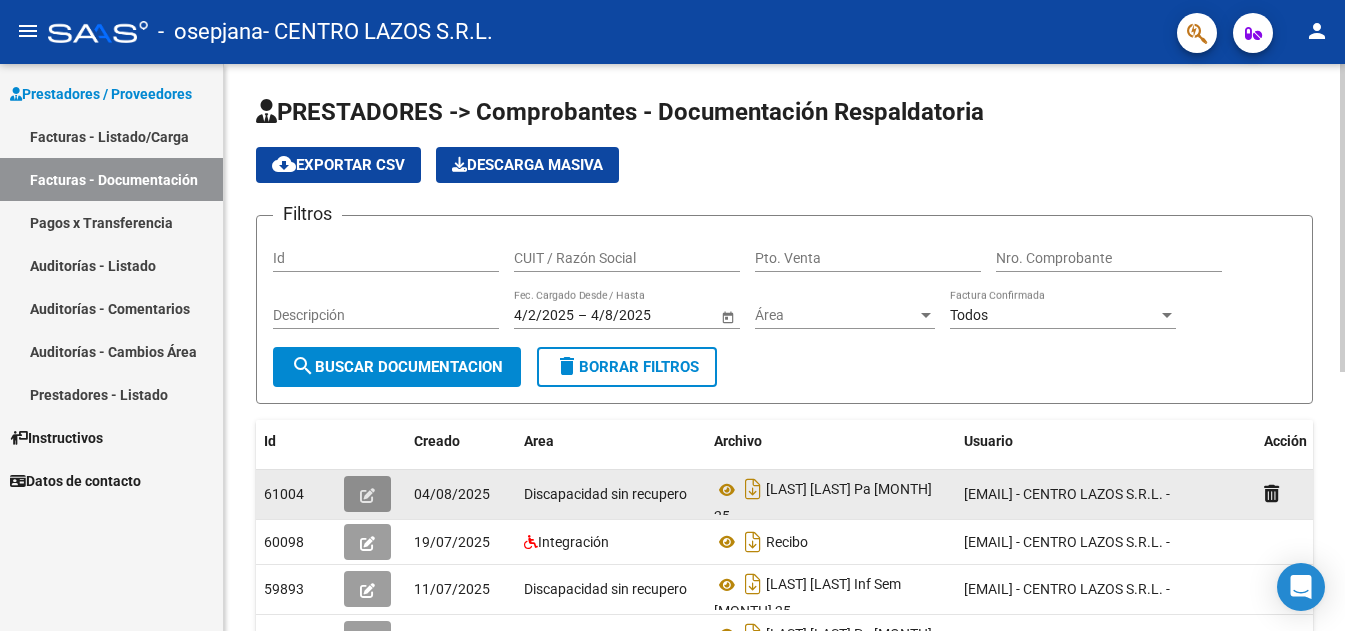 click 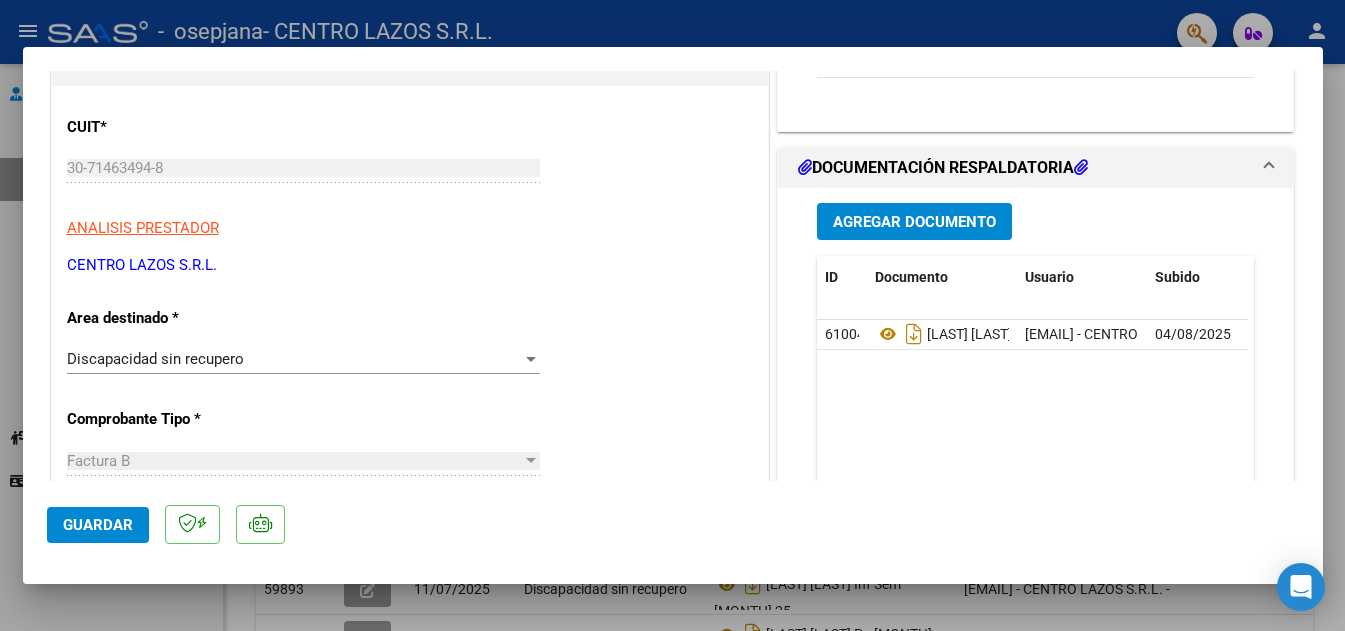 scroll, scrollTop: 200, scrollLeft: 0, axis: vertical 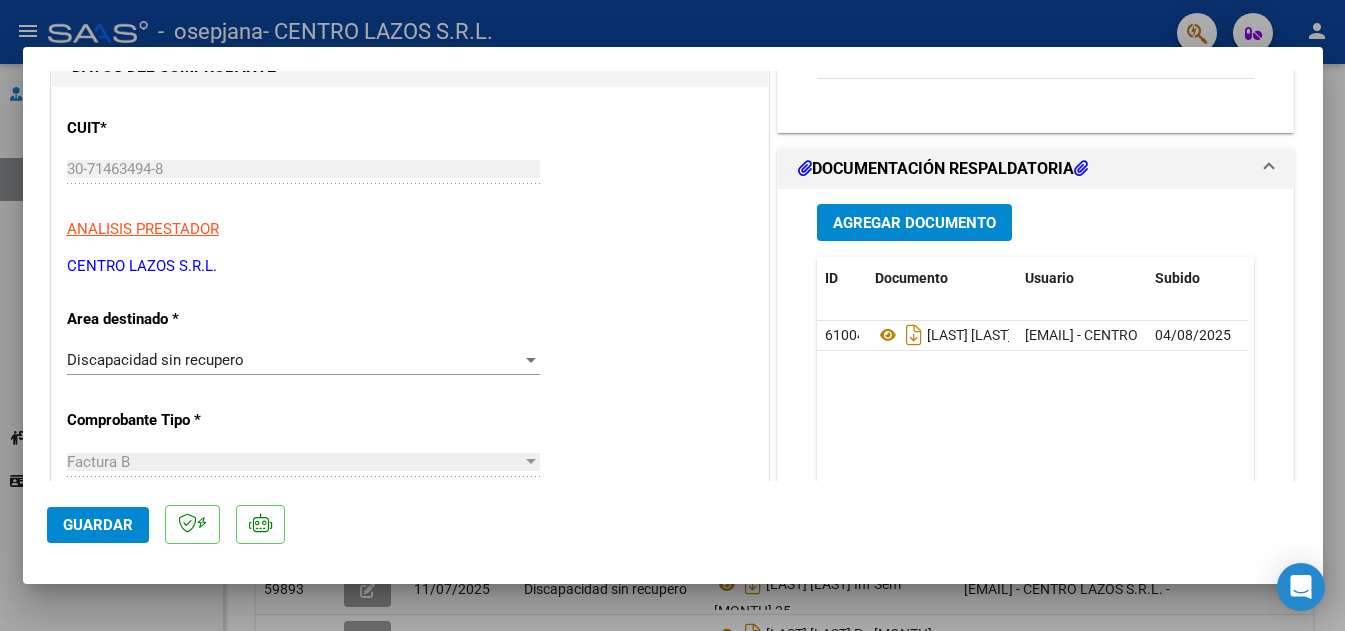 click on "Discapacidad sin recupero" at bounding box center (155, 360) 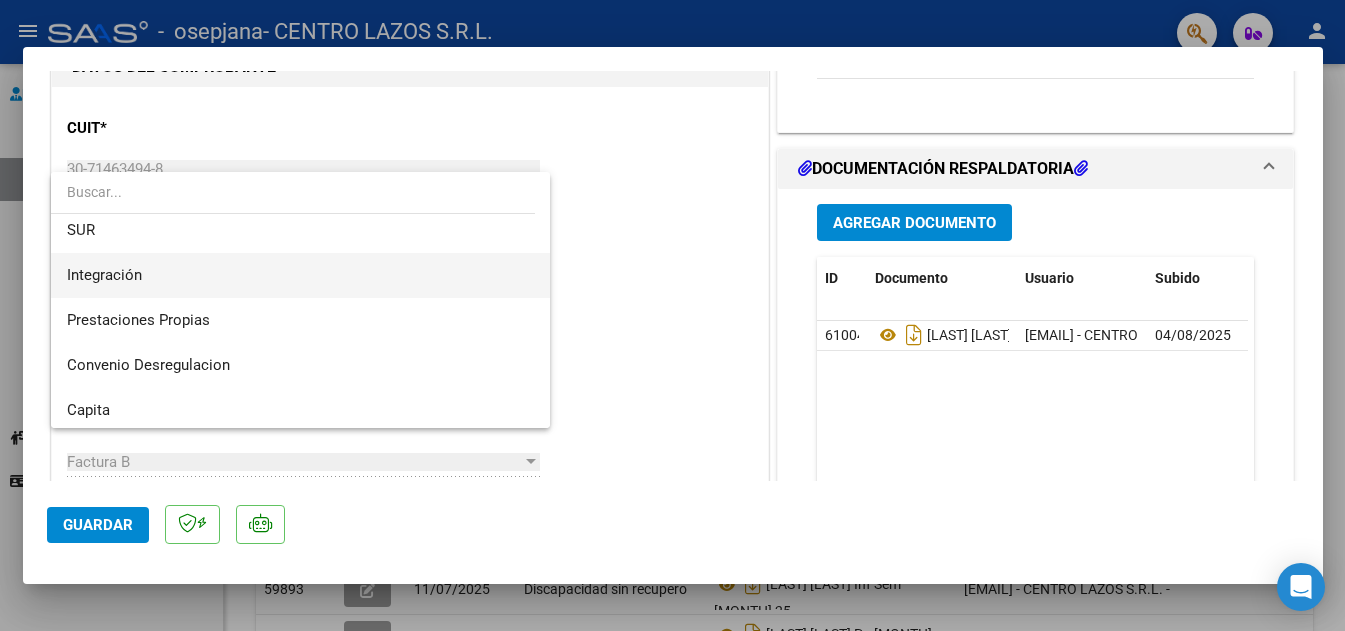 scroll, scrollTop: 0, scrollLeft: 0, axis: both 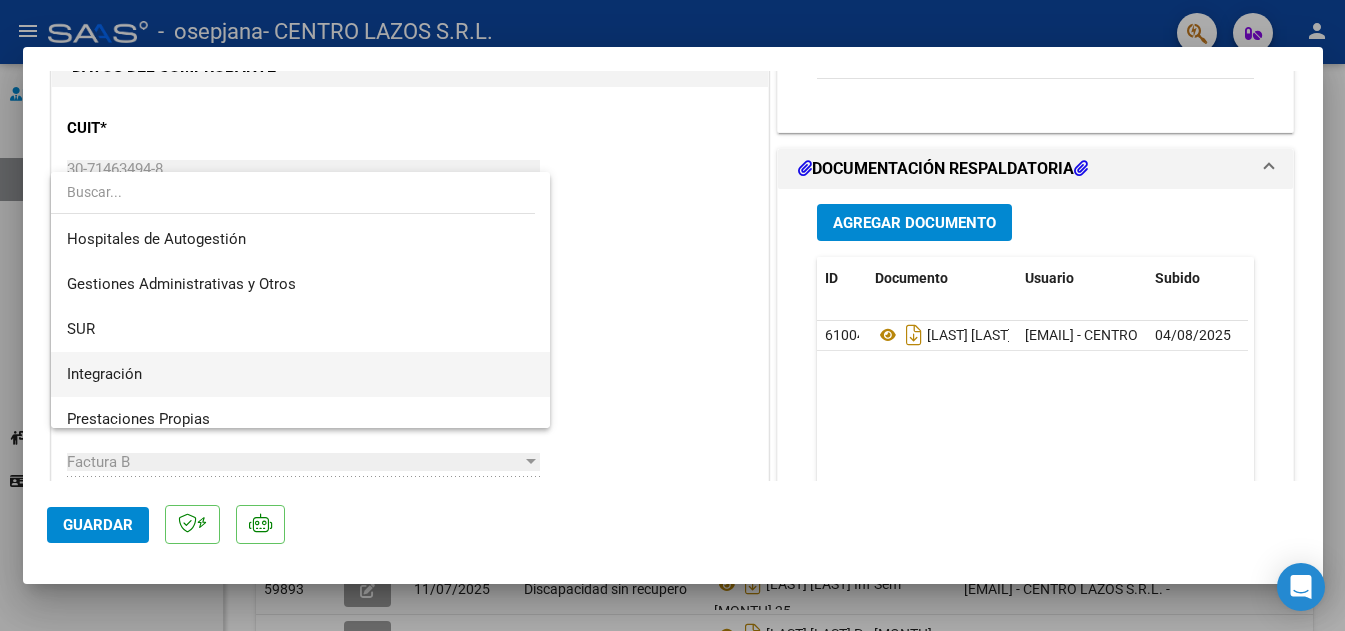 click on "Integración" at bounding box center (300, 374) 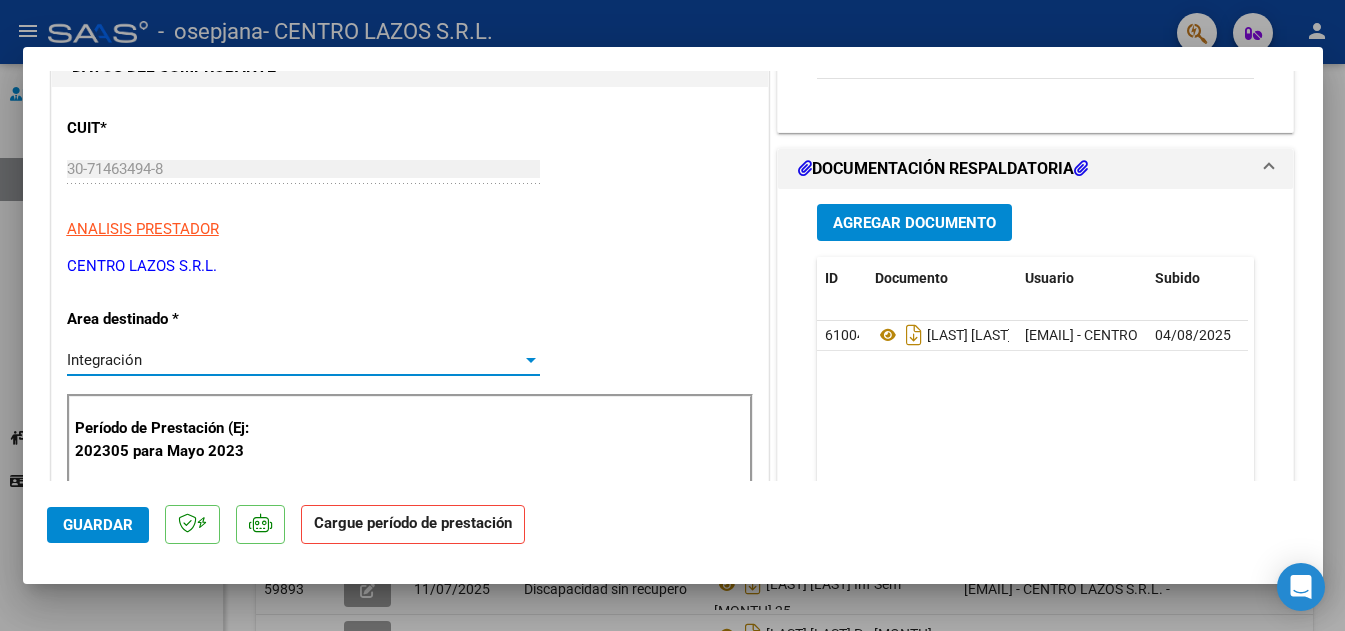 click on "Integración" at bounding box center [294, 360] 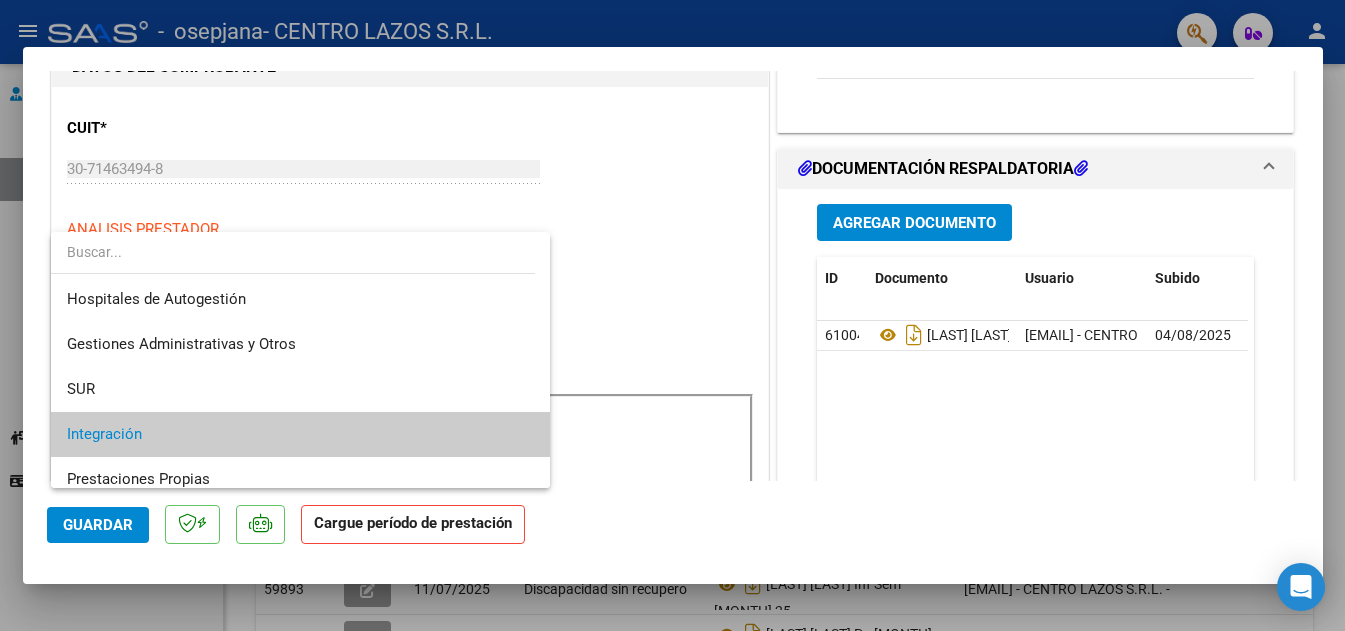 scroll, scrollTop: 75, scrollLeft: 0, axis: vertical 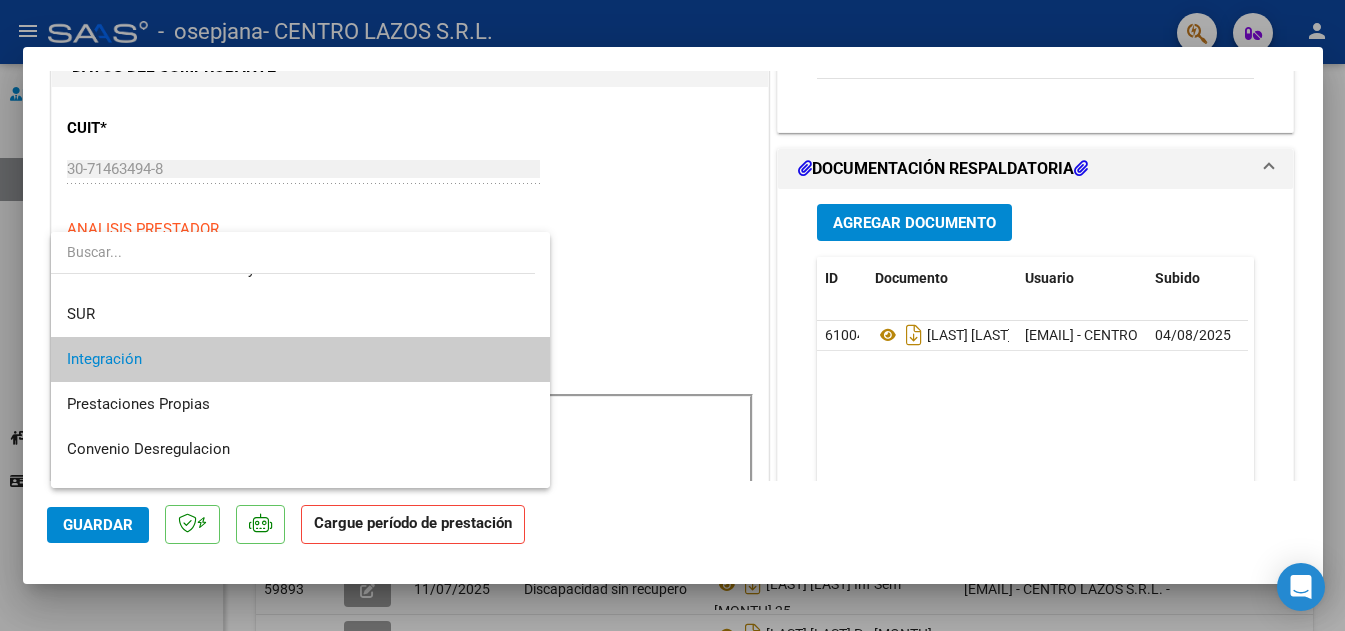 click on "Integración" at bounding box center (300, 359) 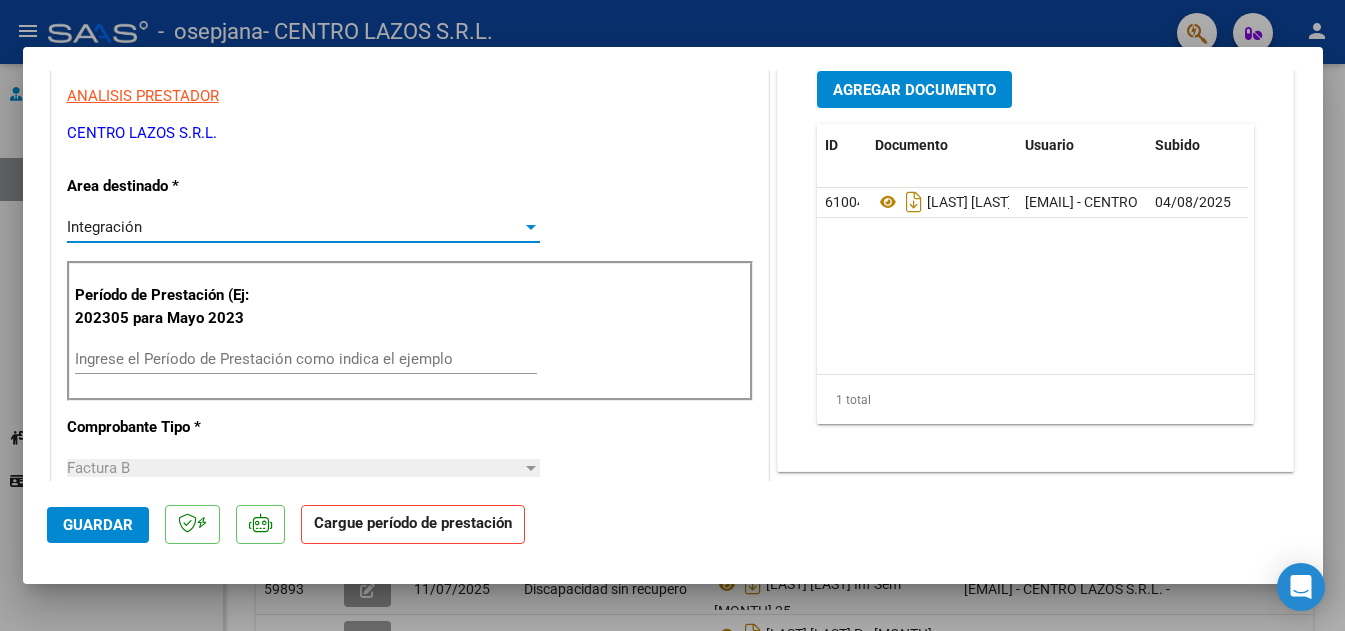 scroll, scrollTop: 400, scrollLeft: 0, axis: vertical 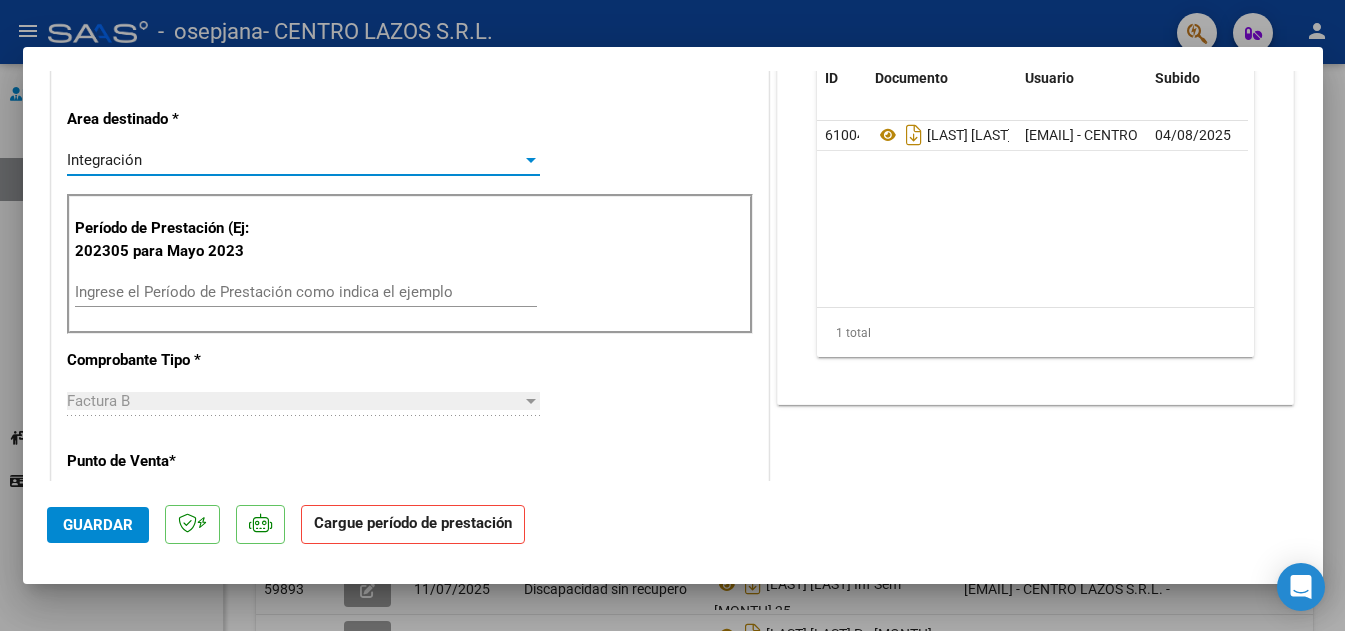 click on "Ingrese el Período de Prestación como indica el ejemplo" at bounding box center (306, 292) 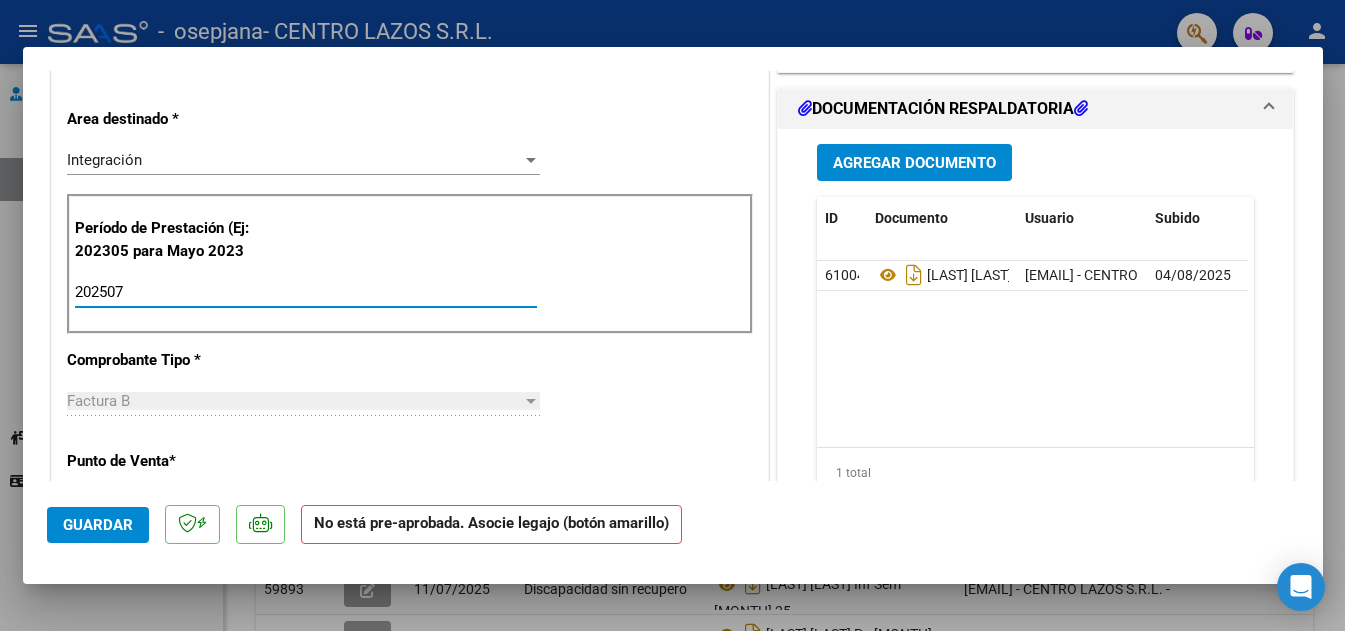 type on "202507" 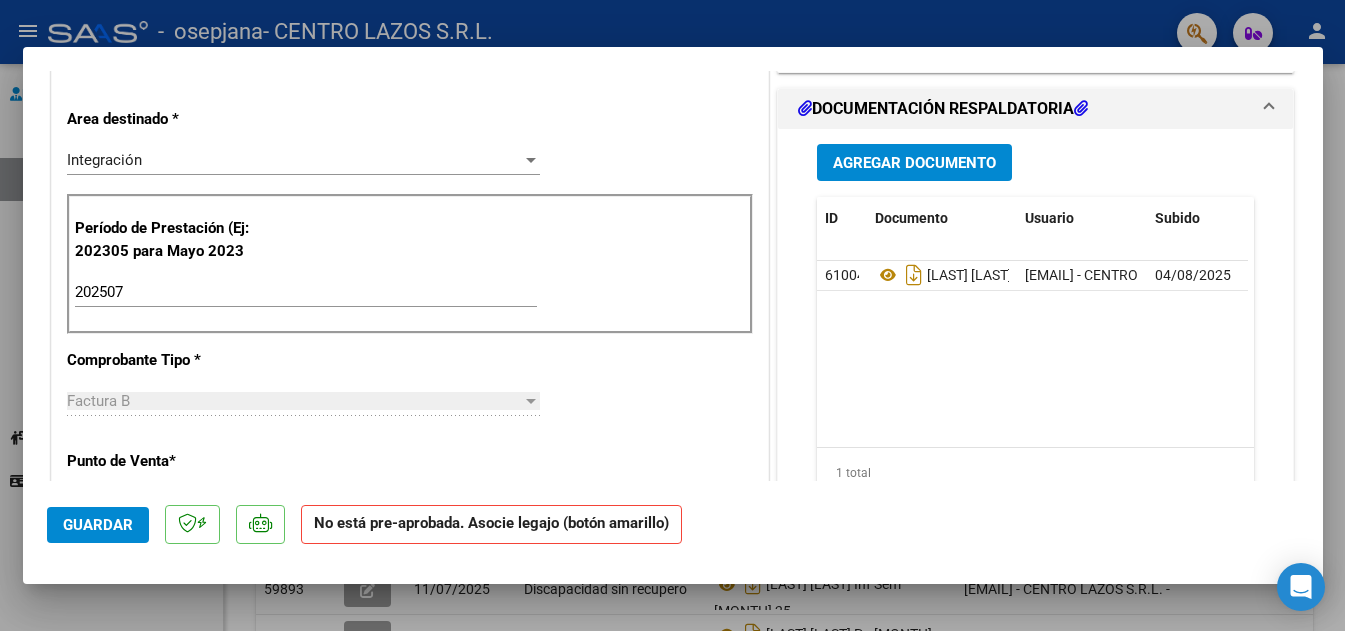 scroll, scrollTop: 600, scrollLeft: 0, axis: vertical 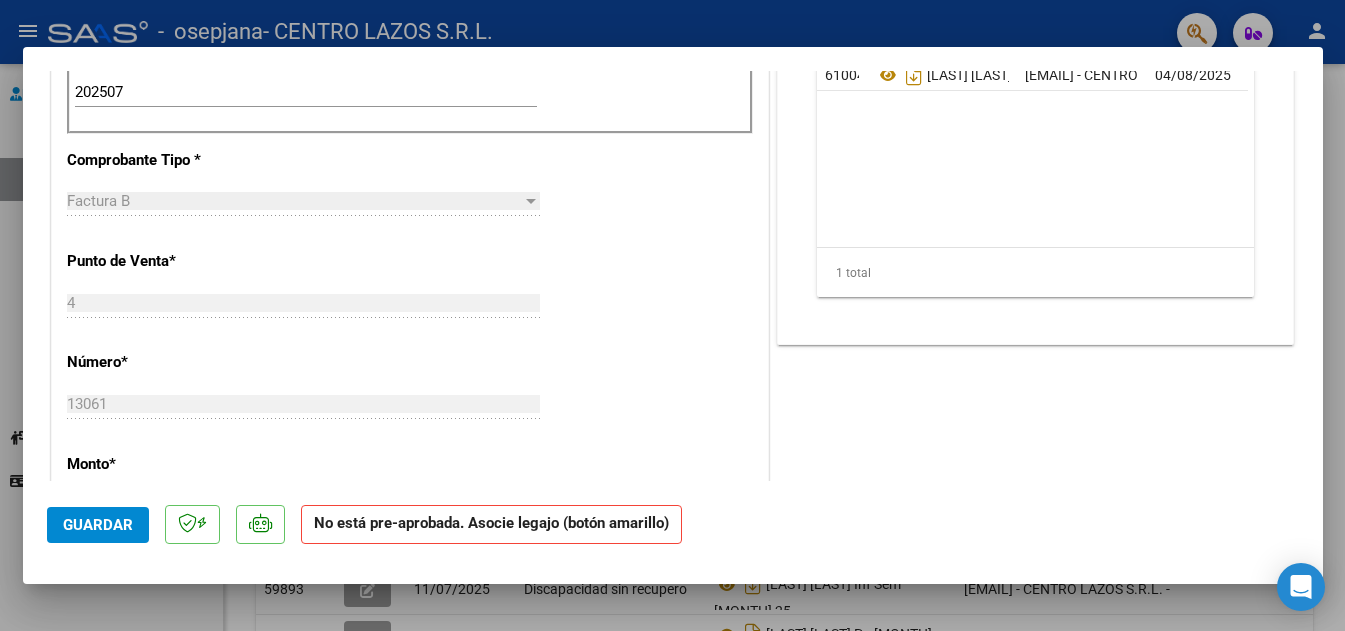 drag, startPoint x: 498, startPoint y: 525, endPoint x: 535, endPoint y: 518, distance: 37.65634 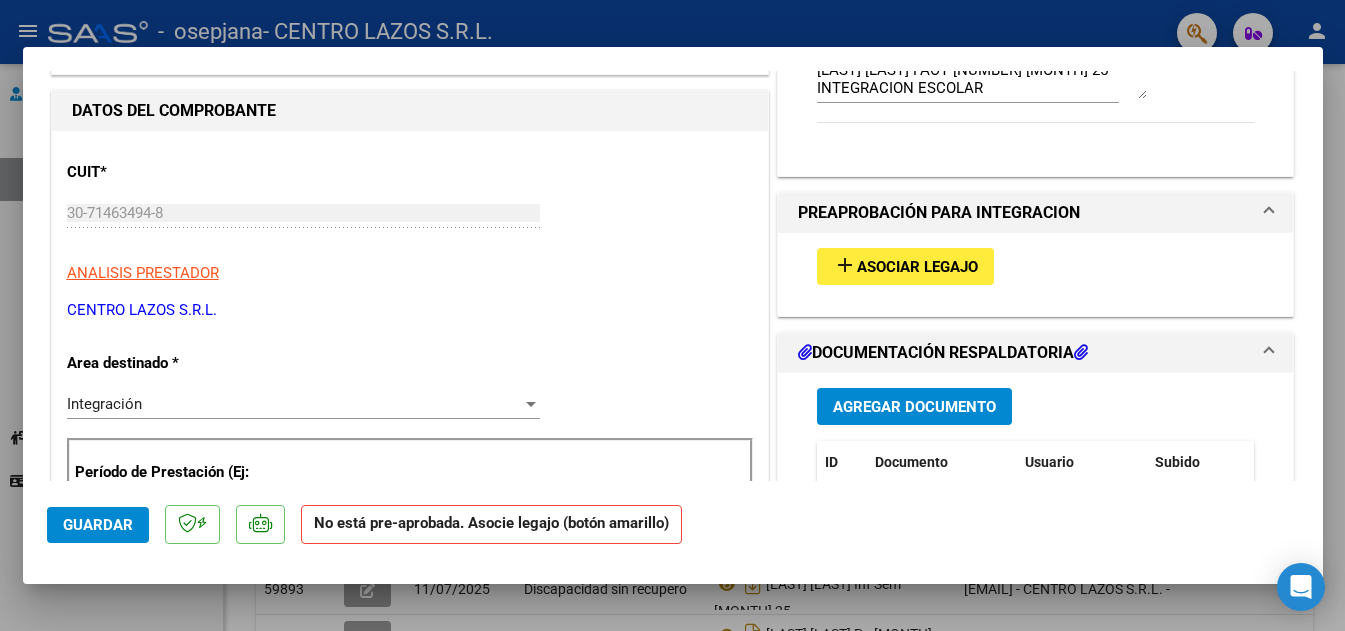 scroll, scrollTop: 154, scrollLeft: 0, axis: vertical 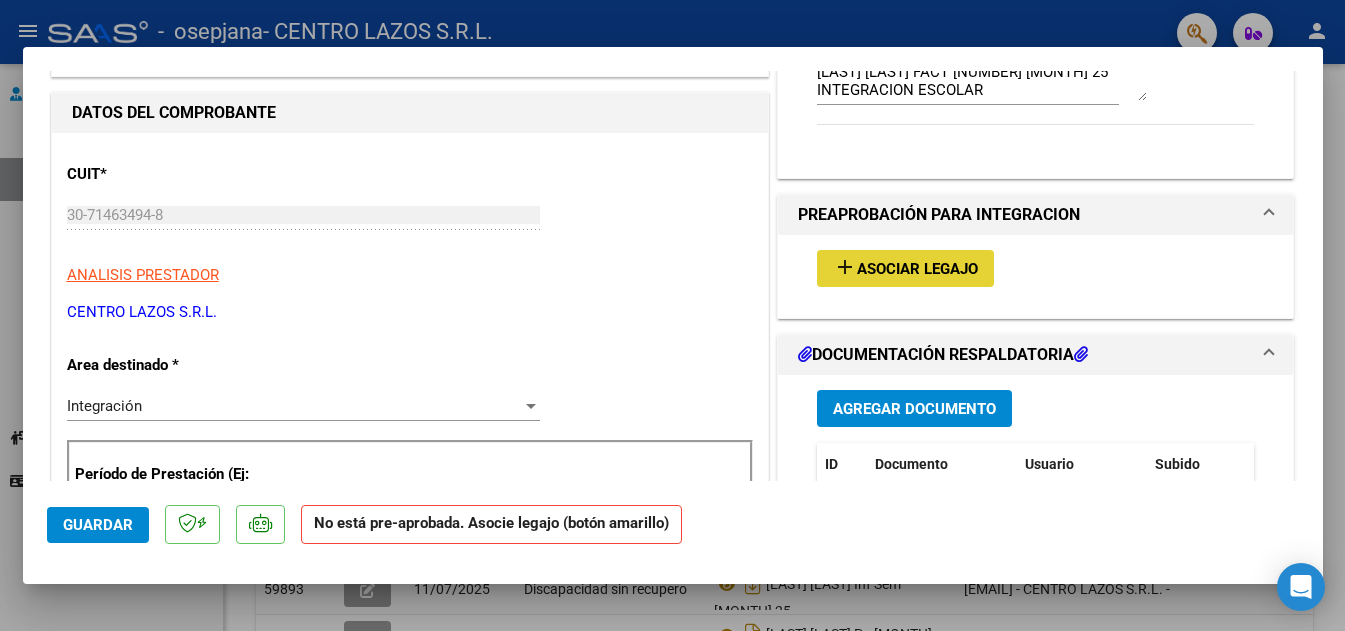 click on "Asociar Legajo" at bounding box center [917, 269] 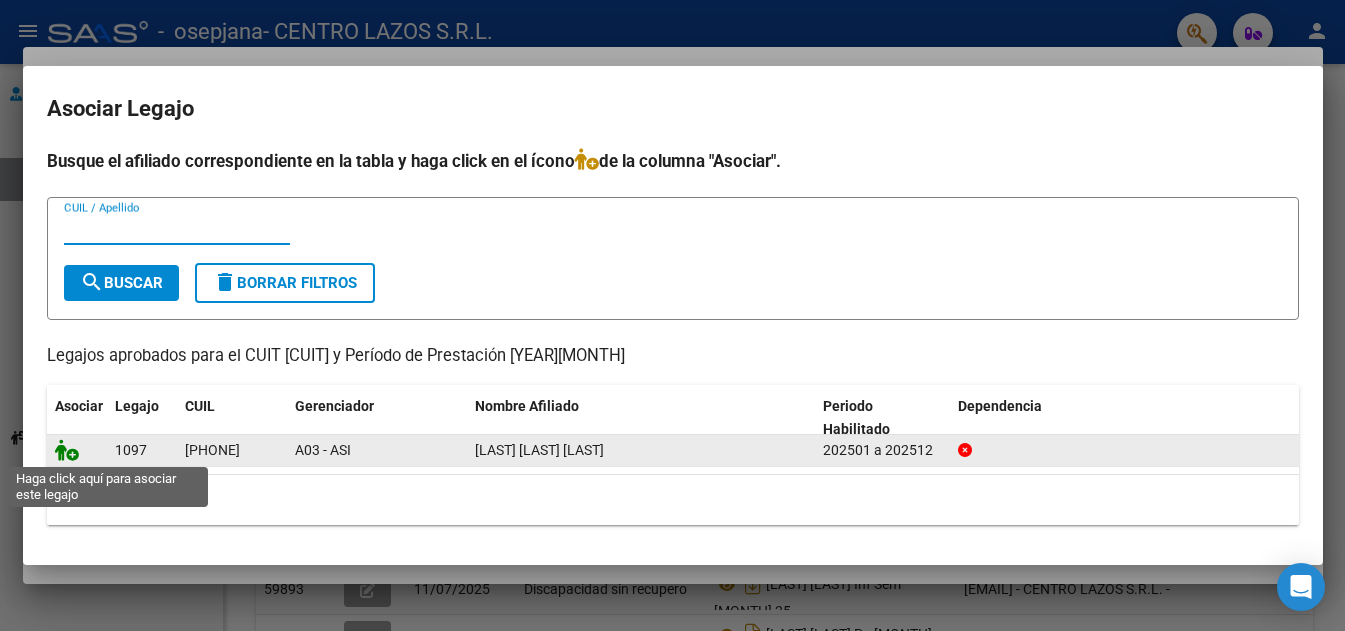click 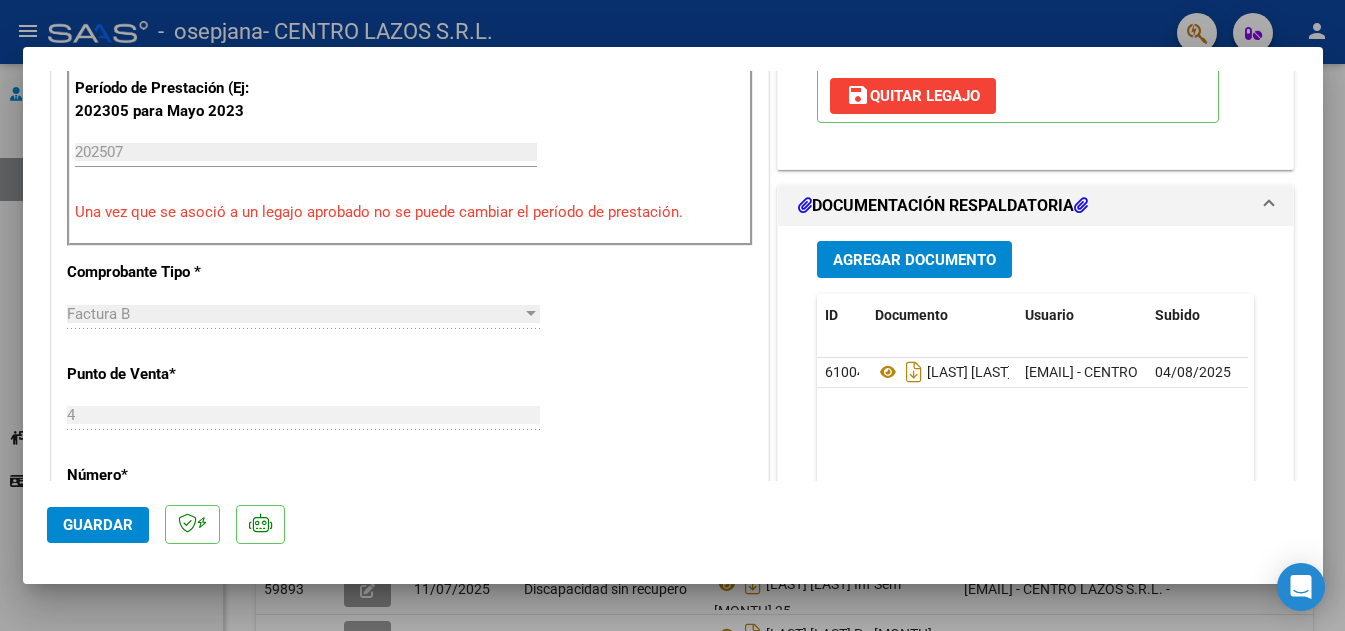 scroll, scrollTop: 554, scrollLeft: 0, axis: vertical 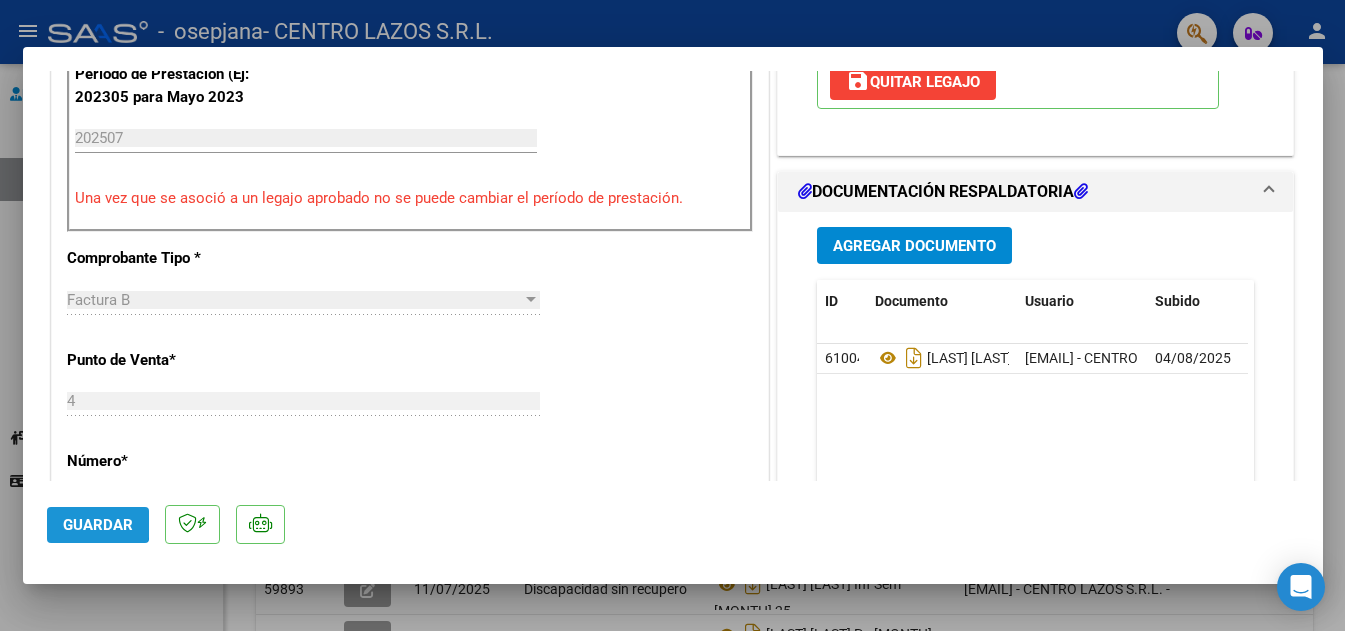 click on "Guardar" 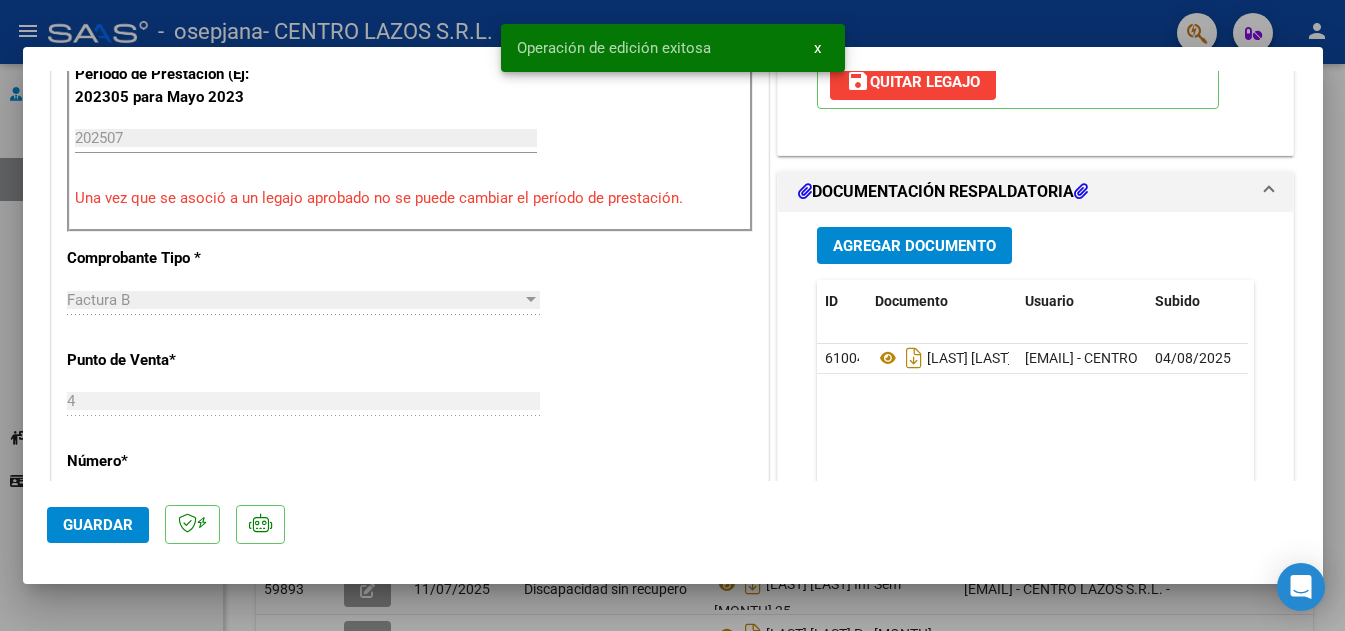 click on "Guardar" 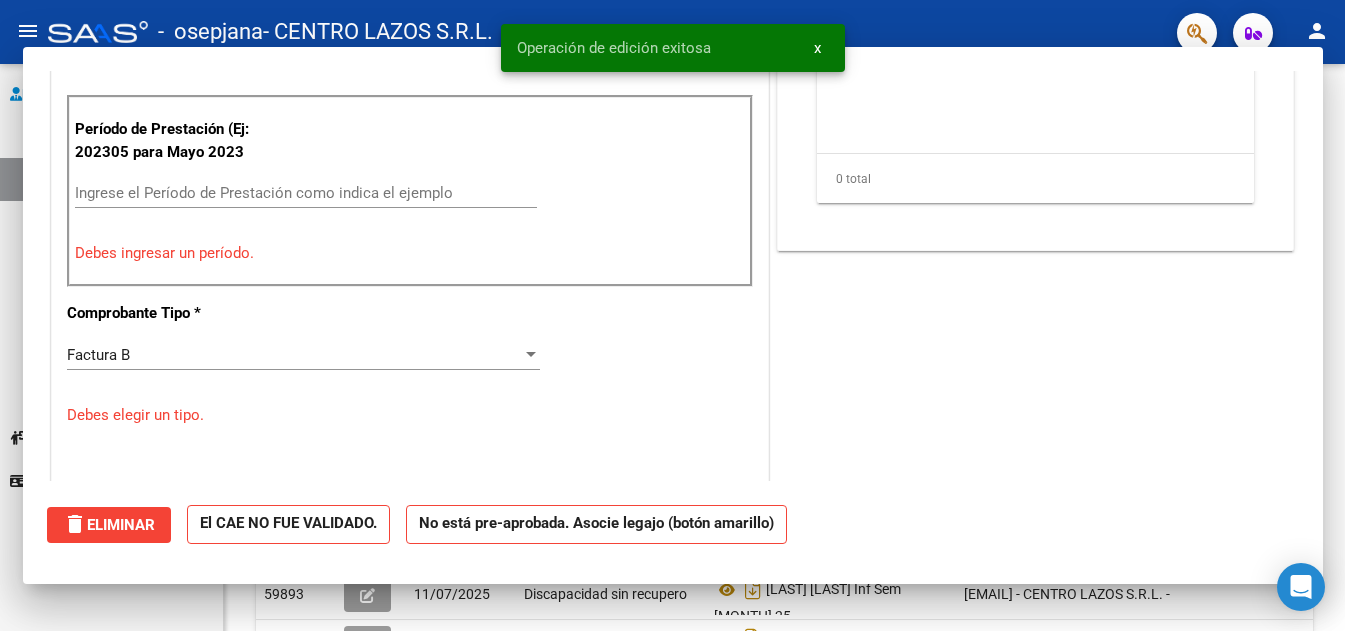 scroll, scrollTop: 0, scrollLeft: 0, axis: both 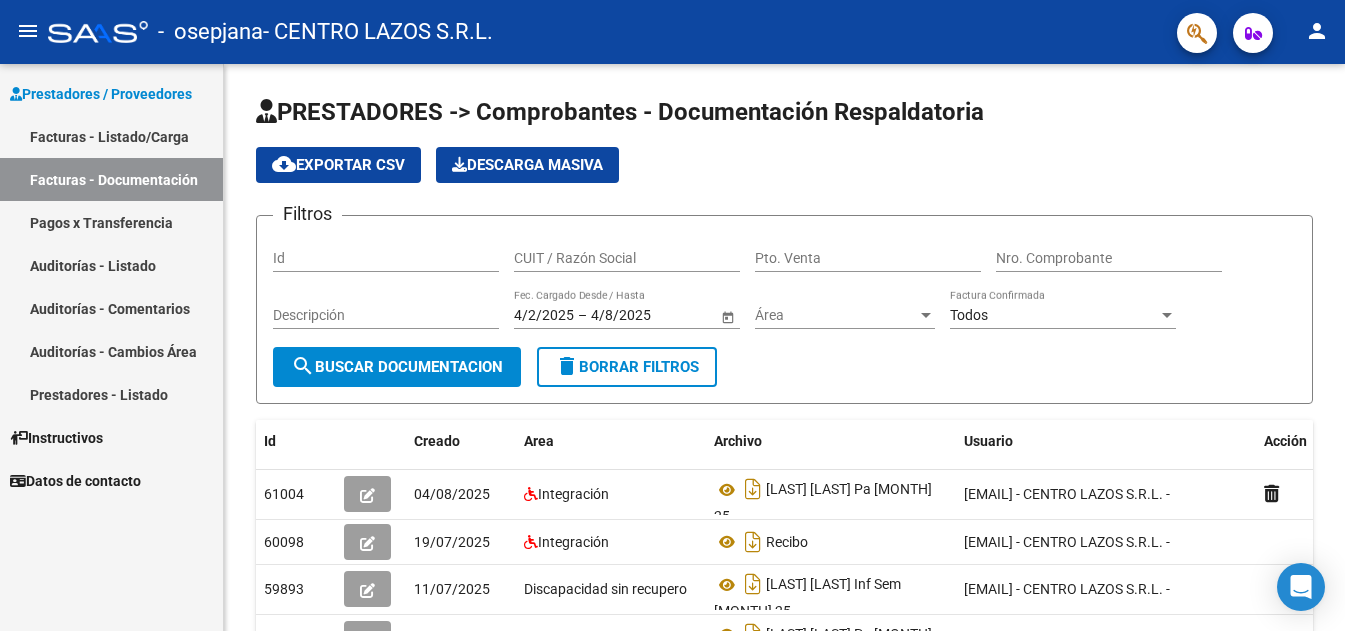 click on "Facturas - Listado/Carga" at bounding box center (111, 136) 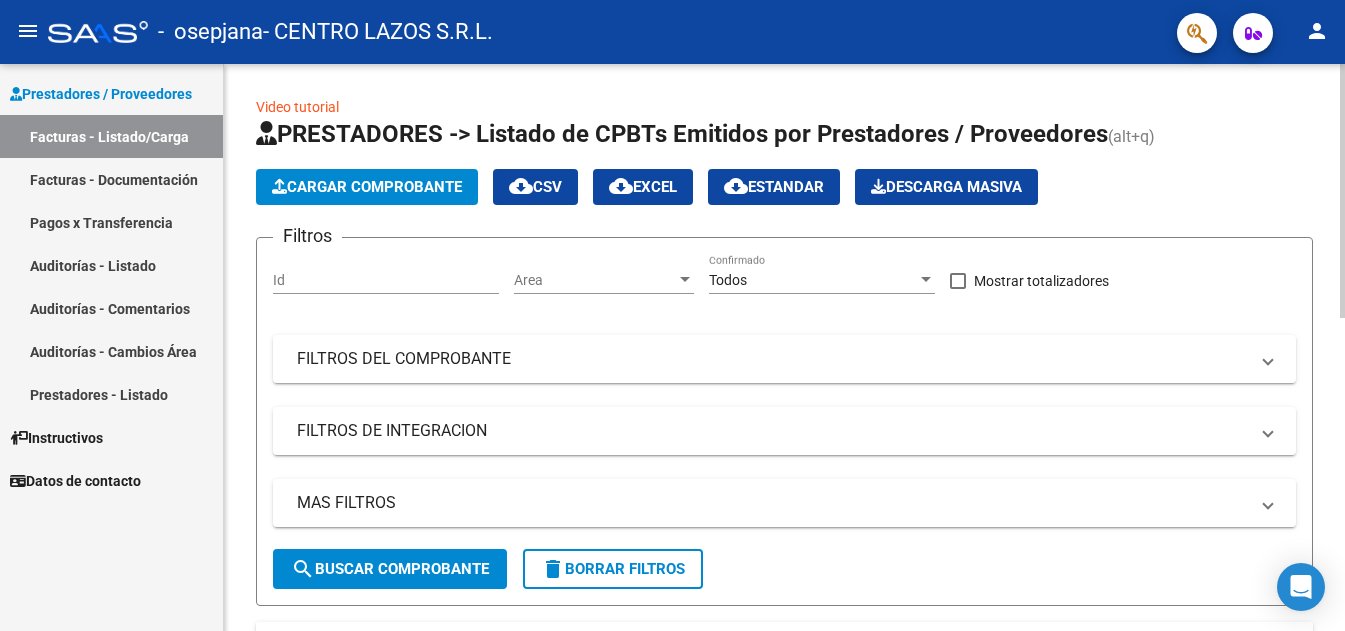 click on "Cargar Comprobante" 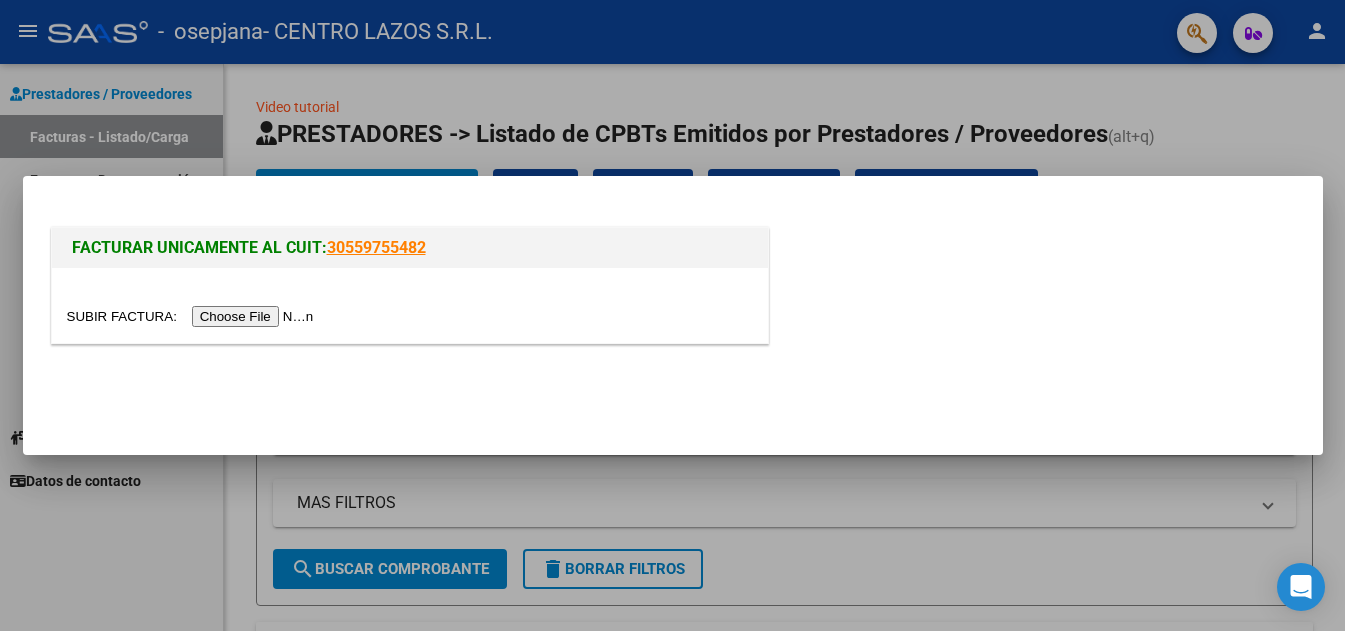 click at bounding box center (193, 316) 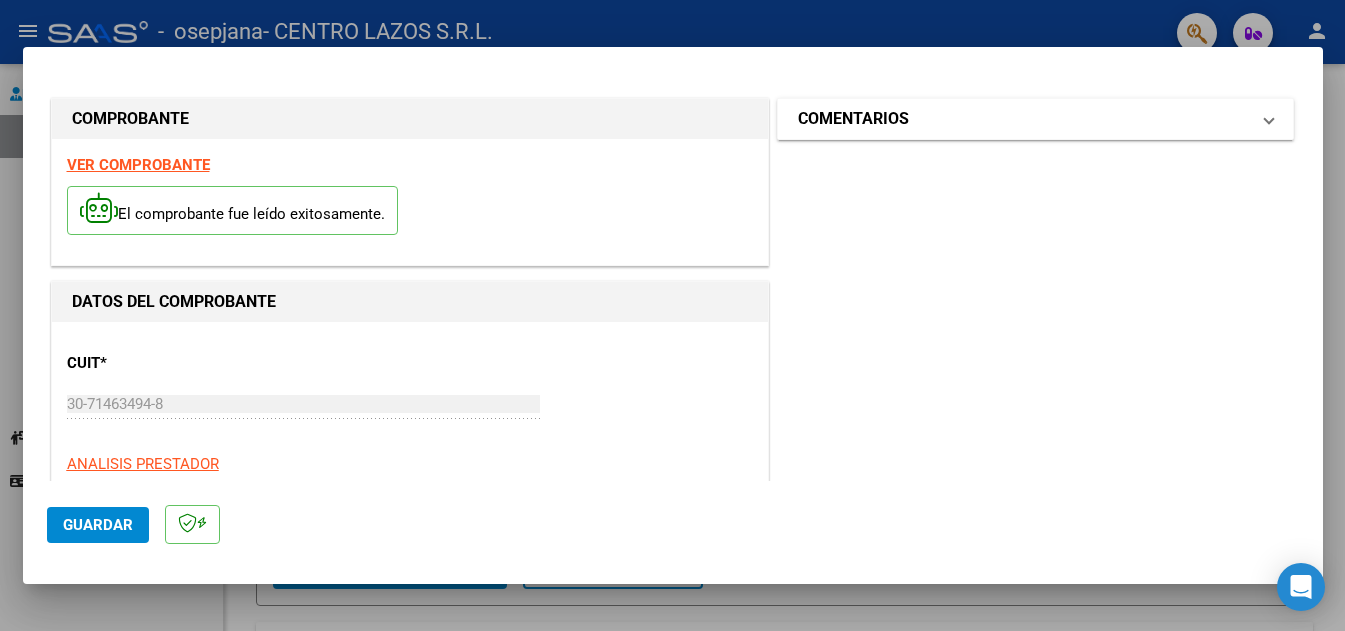 click on "COMENTARIOS" at bounding box center (1024, 119) 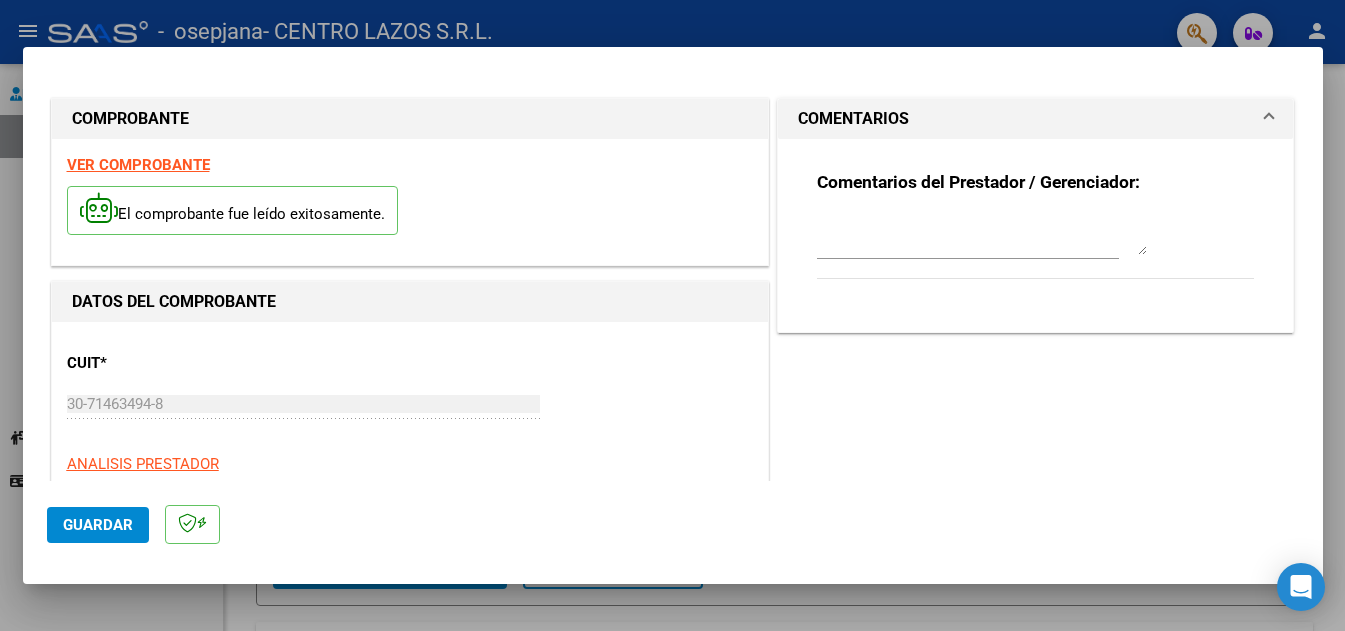 click at bounding box center (982, 235) 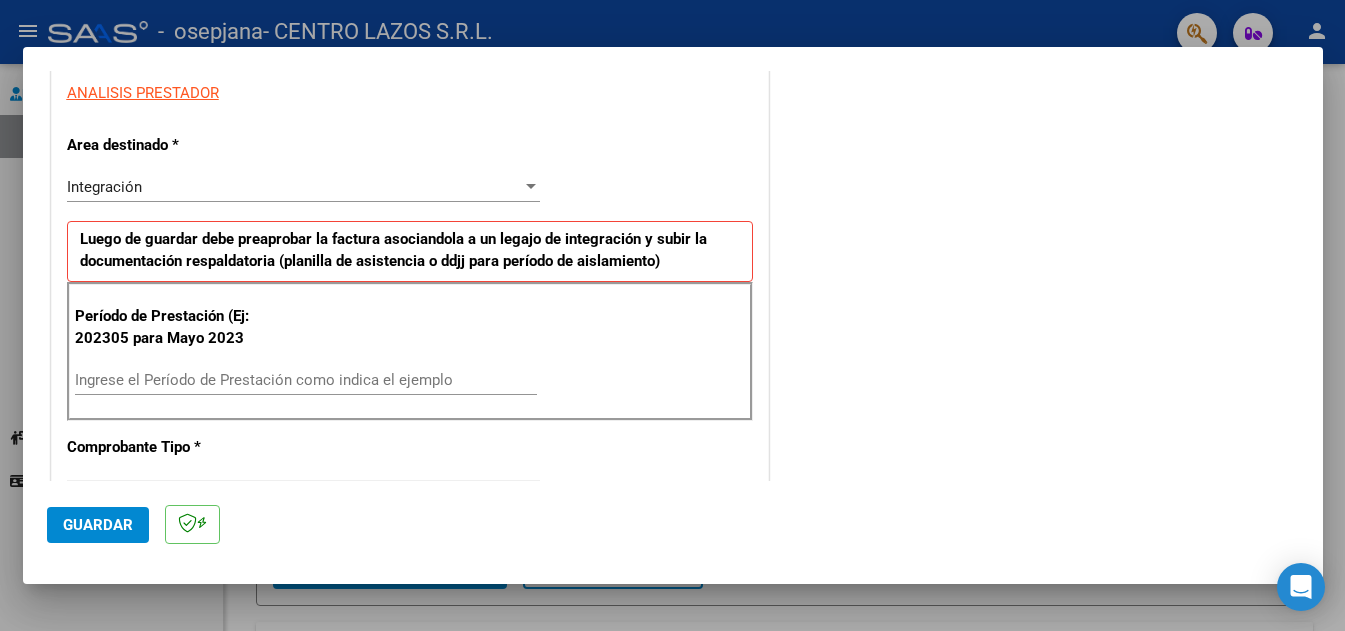 scroll, scrollTop: 400, scrollLeft: 0, axis: vertical 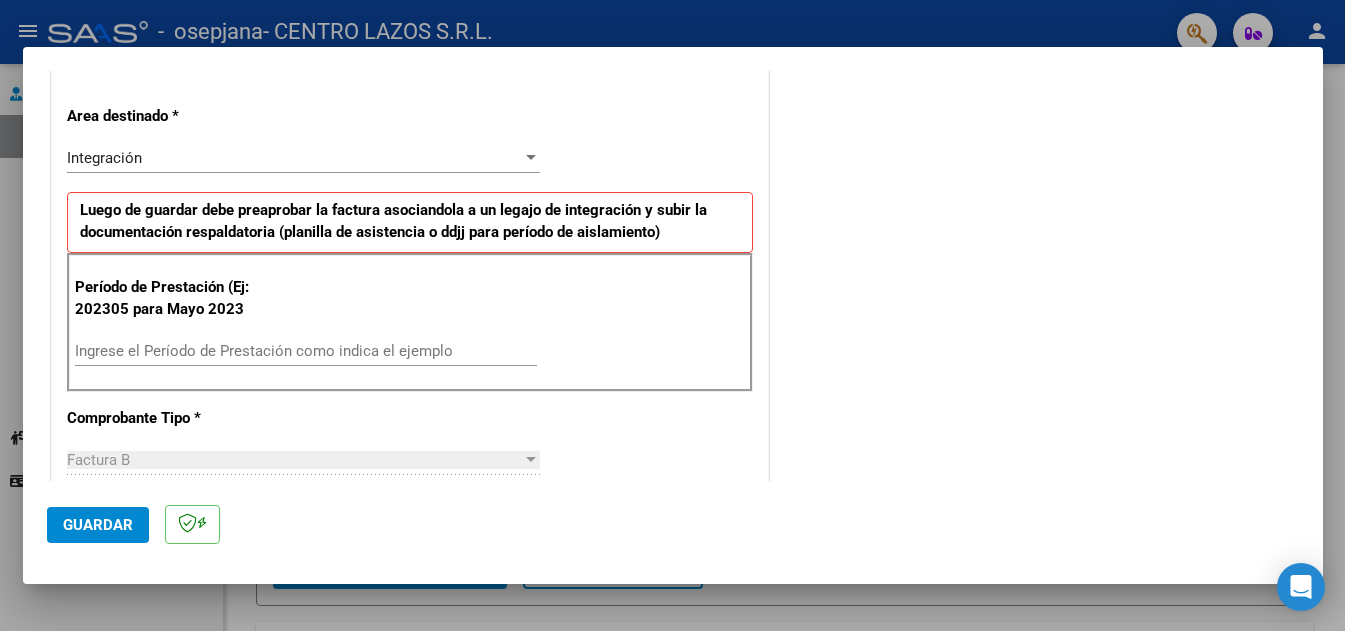 type on "[LAST] [LAST] FACT [NUMBER] [MONTH] 25" 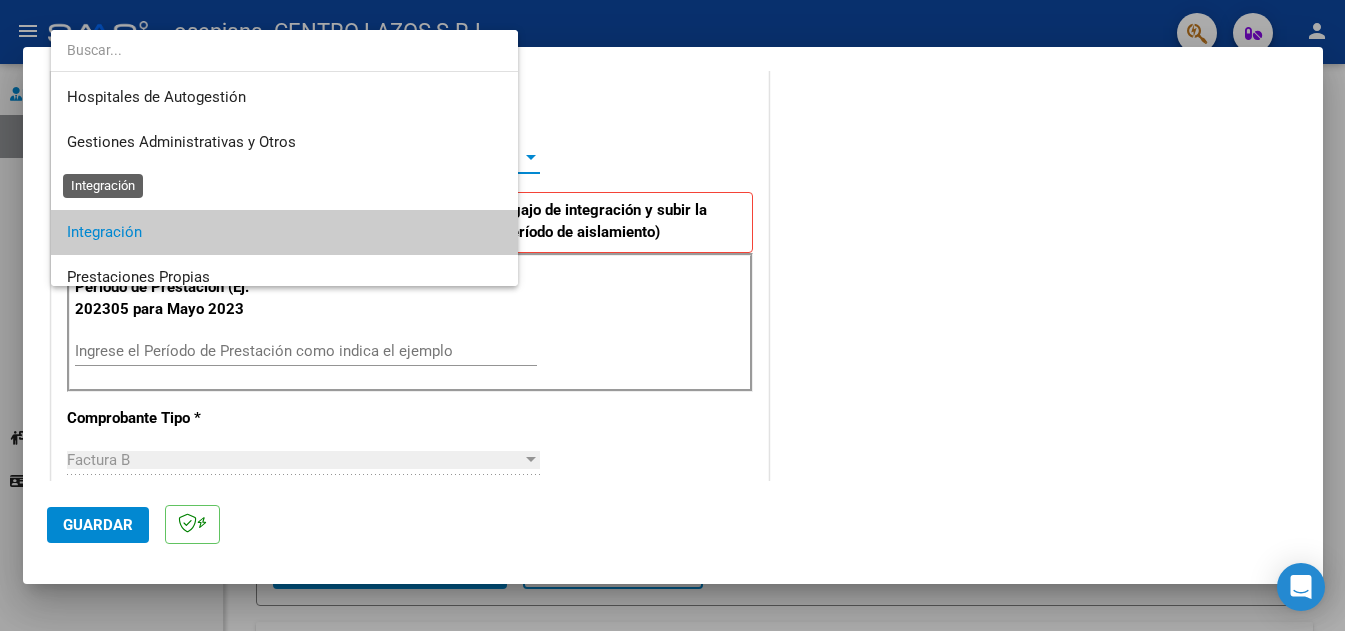 scroll, scrollTop: 75, scrollLeft: 0, axis: vertical 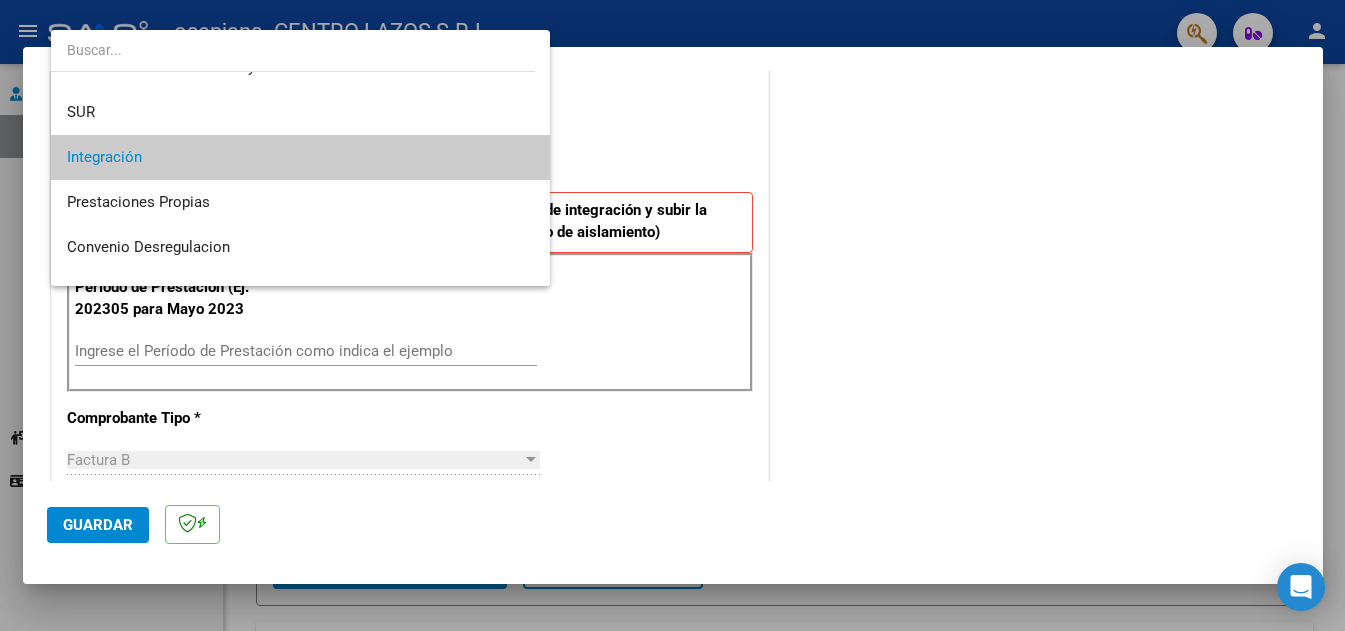 click at bounding box center (672, 315) 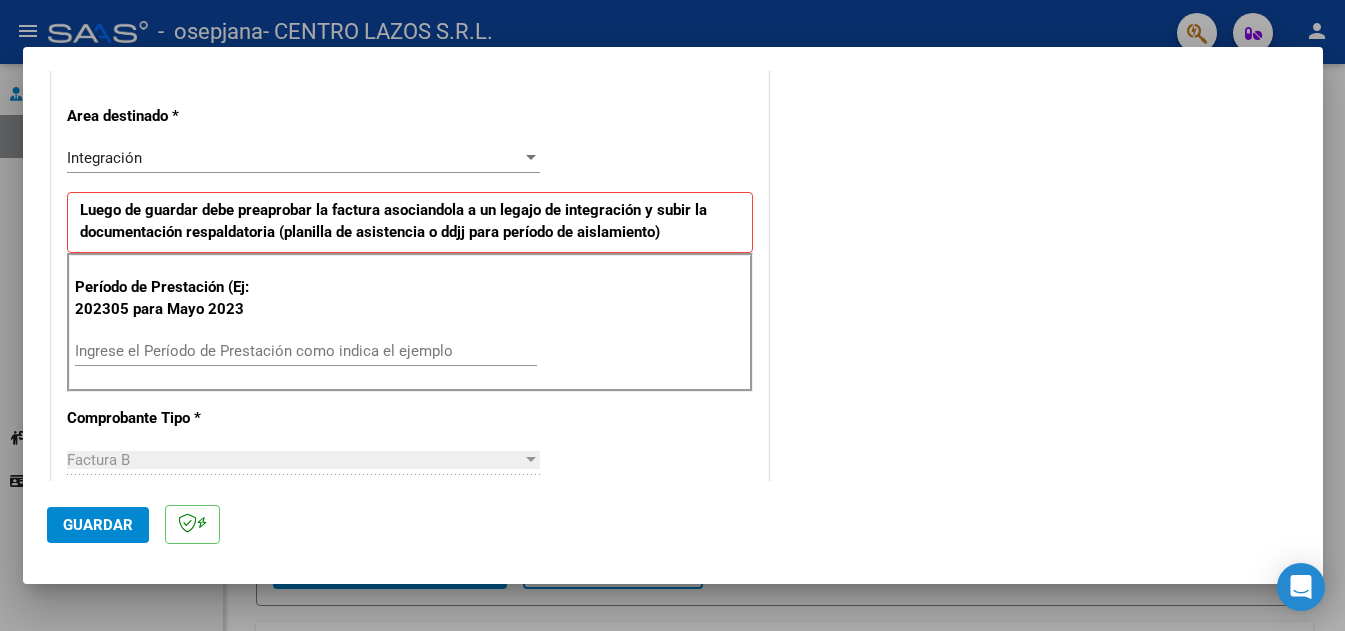 click on "Ingrese el Período de Prestación como indica el ejemplo" at bounding box center (306, 351) 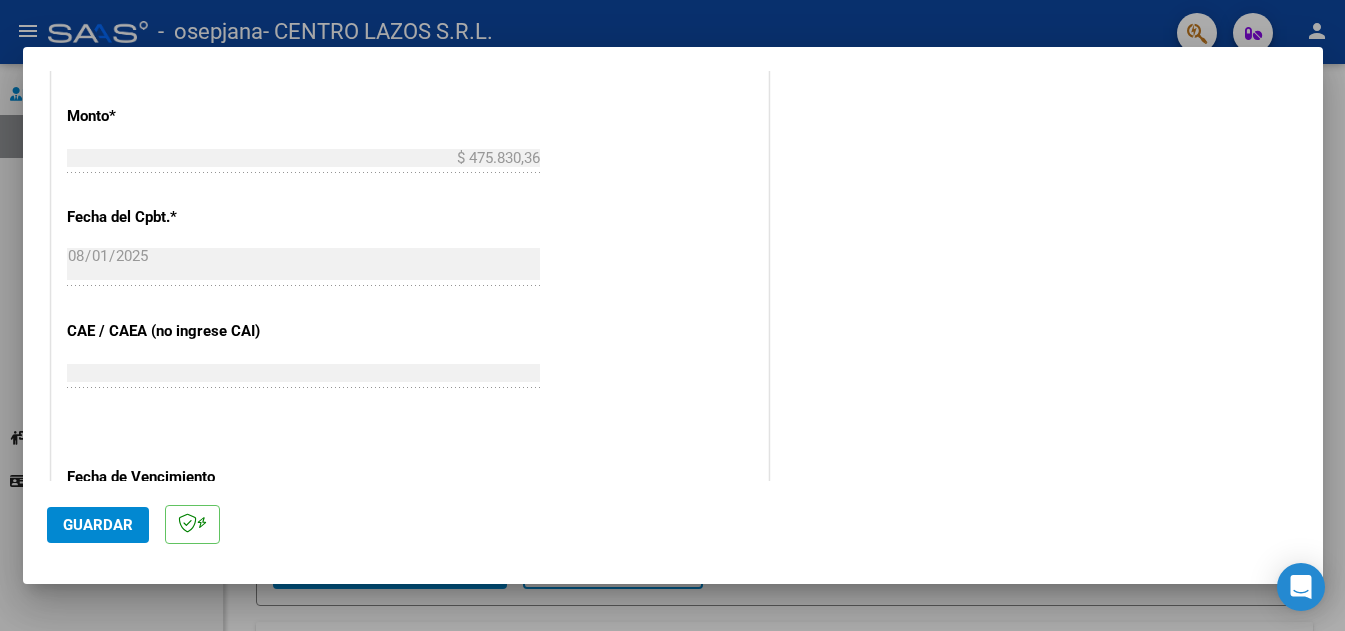 scroll, scrollTop: 1100, scrollLeft: 0, axis: vertical 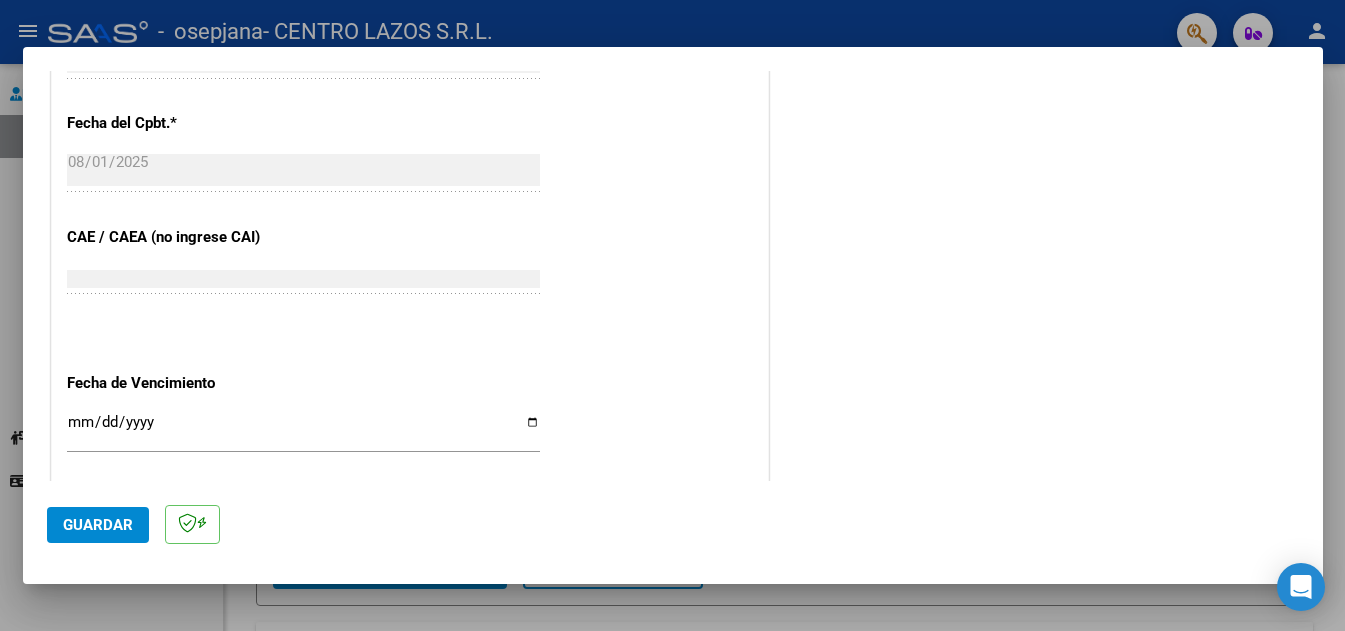 type on "202507" 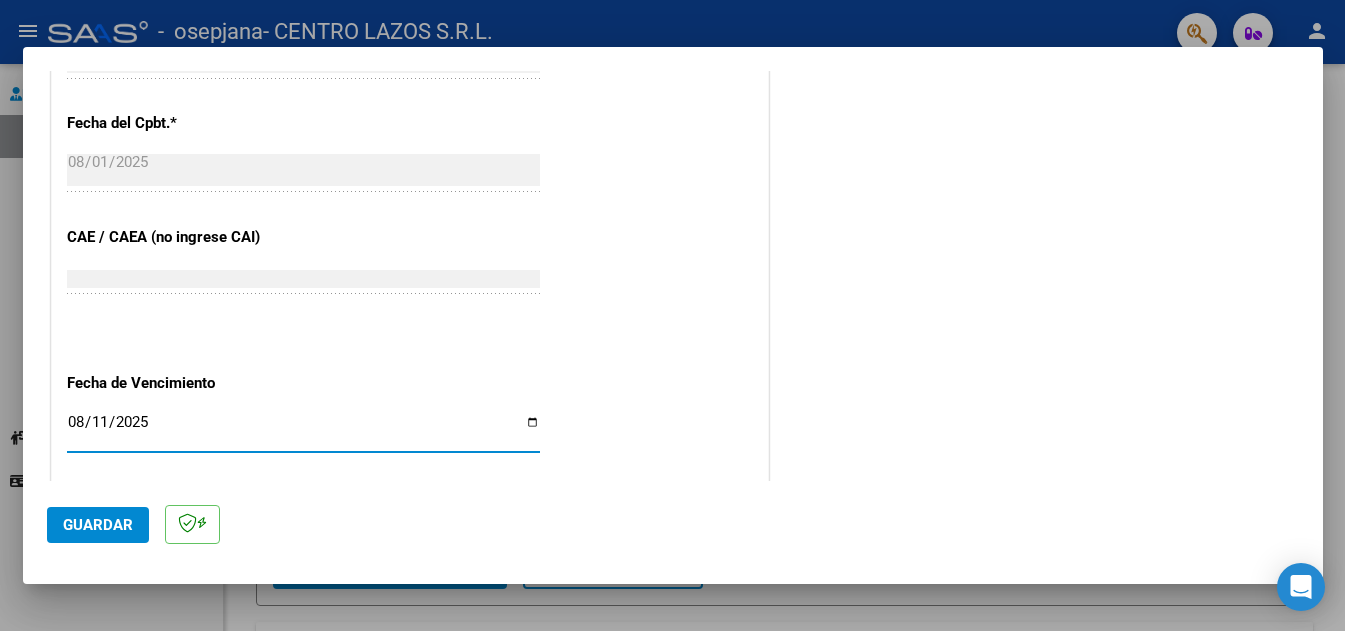 type on "2025-08-11" 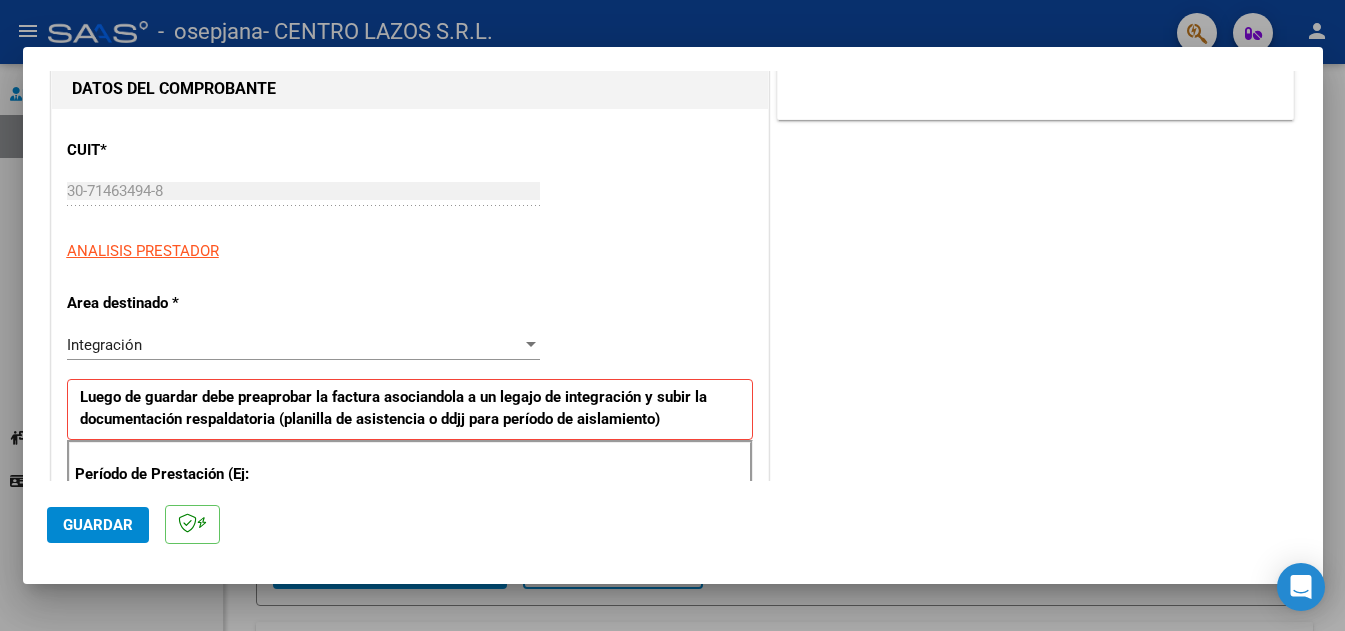 scroll, scrollTop: 0, scrollLeft: 0, axis: both 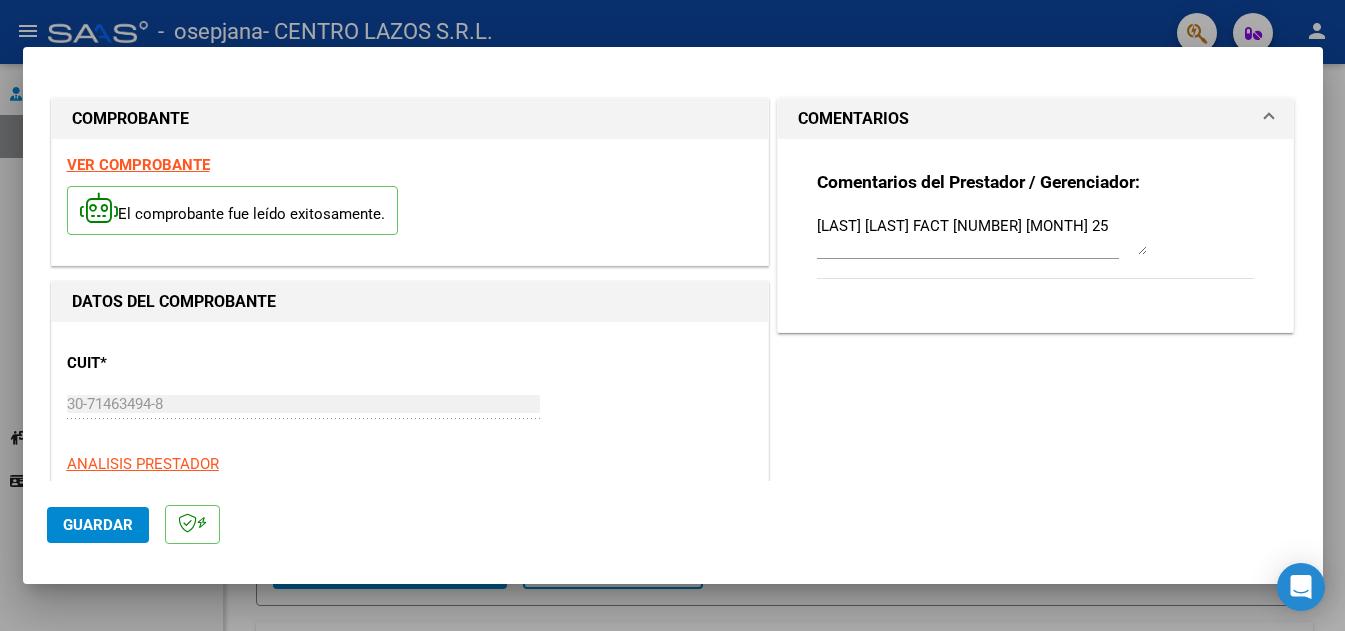 click on "[LAST] [LAST] FACT [NUMBER] [MONTH] 25" at bounding box center (982, 235) 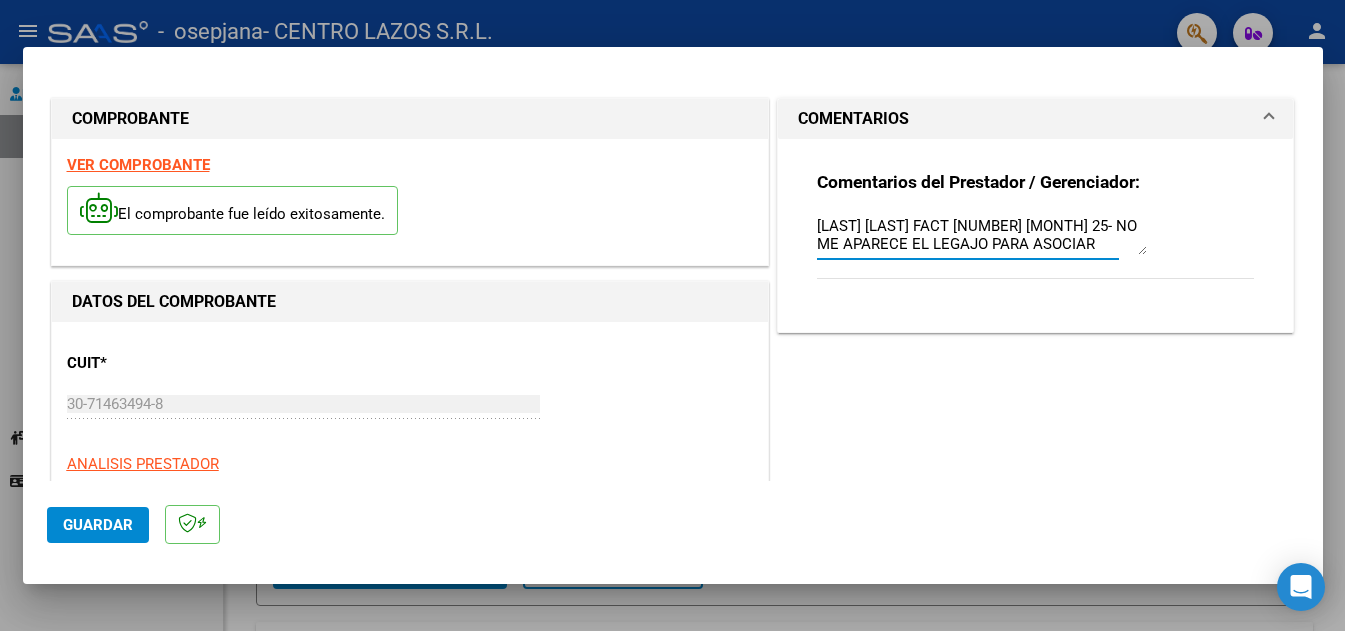 click on "[LAST] [LAST] FACT [NUMBER] [MONTH] 25- NO ME APARECE EL LEGAJO PARA ASOCIAR" at bounding box center [982, 235] 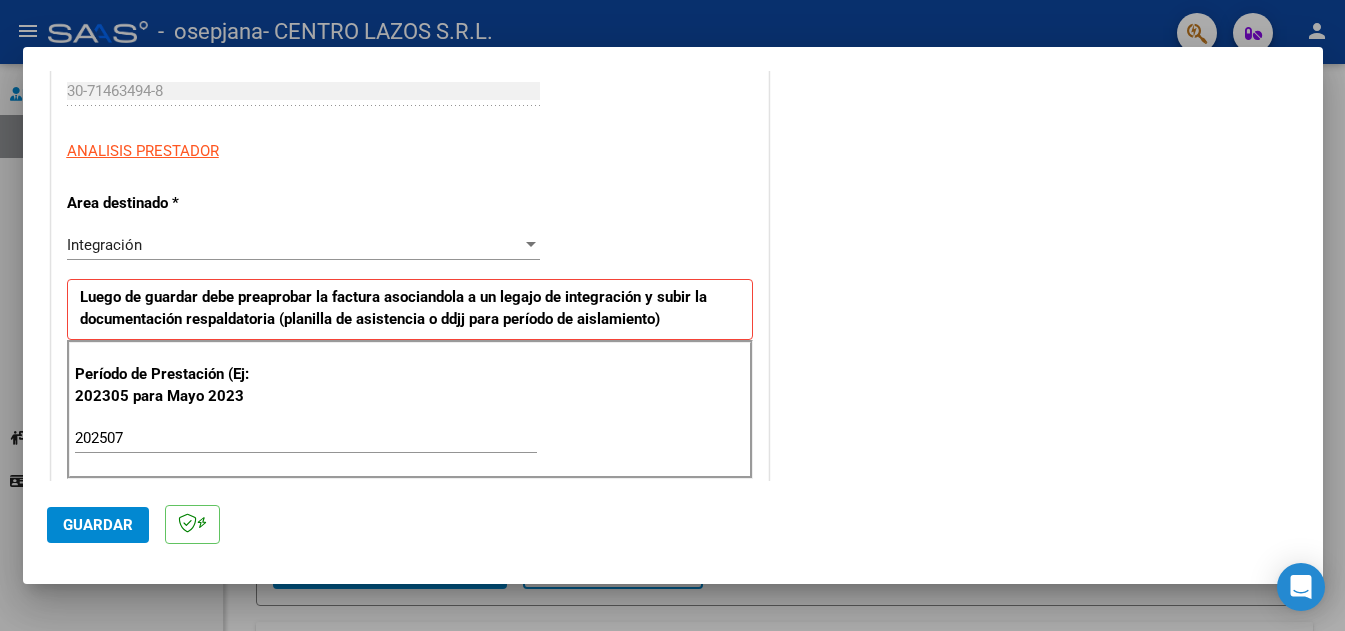 scroll, scrollTop: 0, scrollLeft: 0, axis: both 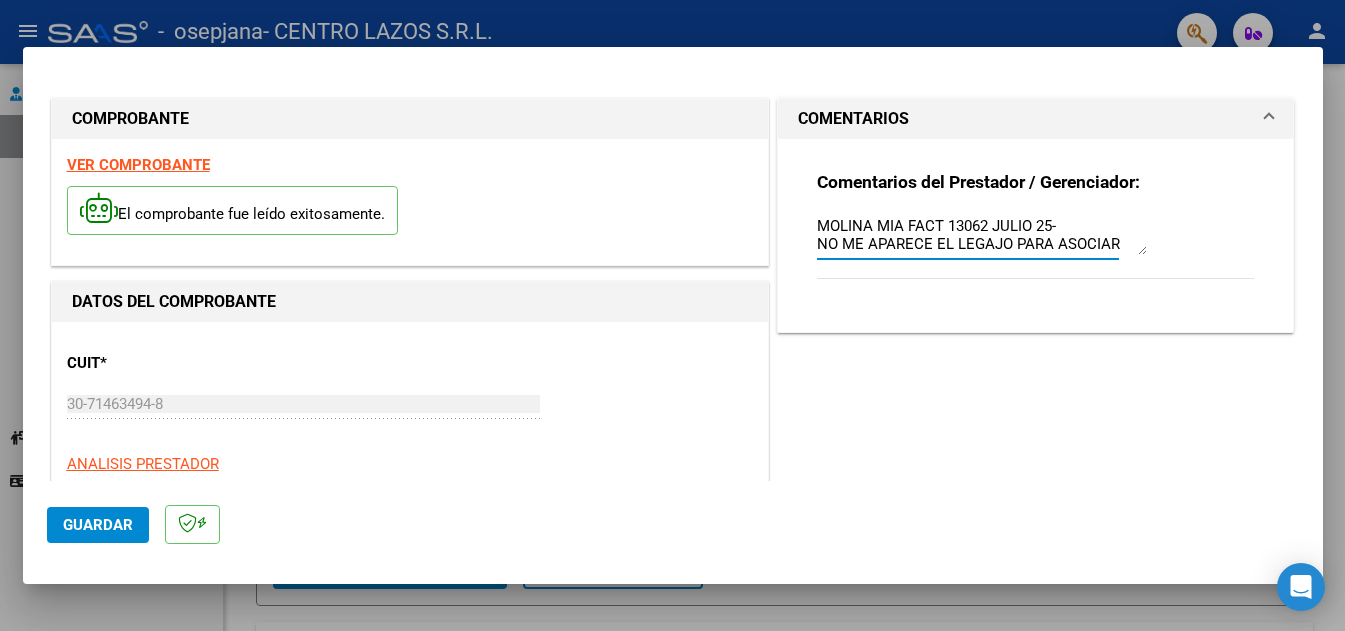 type on "MOLINA MIA FACT 13062 JULIO 25-
NO ME APARECE EL LEGAJO PARA ASOCIAR" 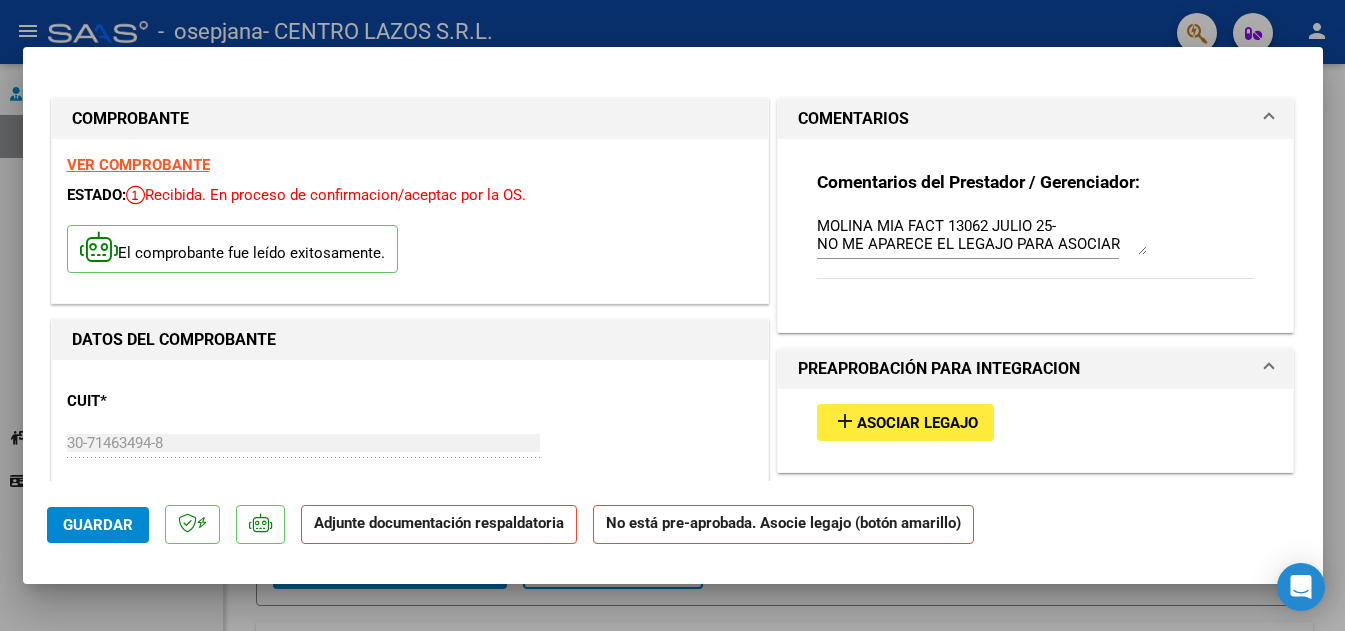 scroll, scrollTop: 200, scrollLeft: 0, axis: vertical 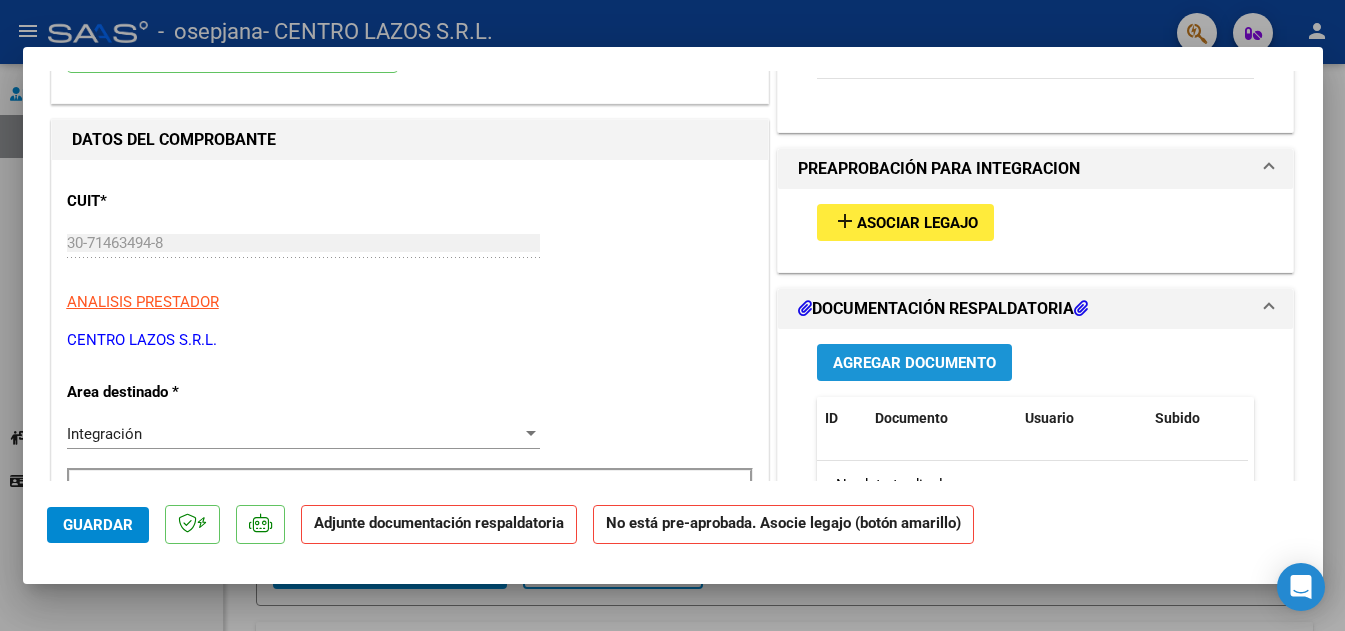 click on "Agregar Documento" at bounding box center [914, 363] 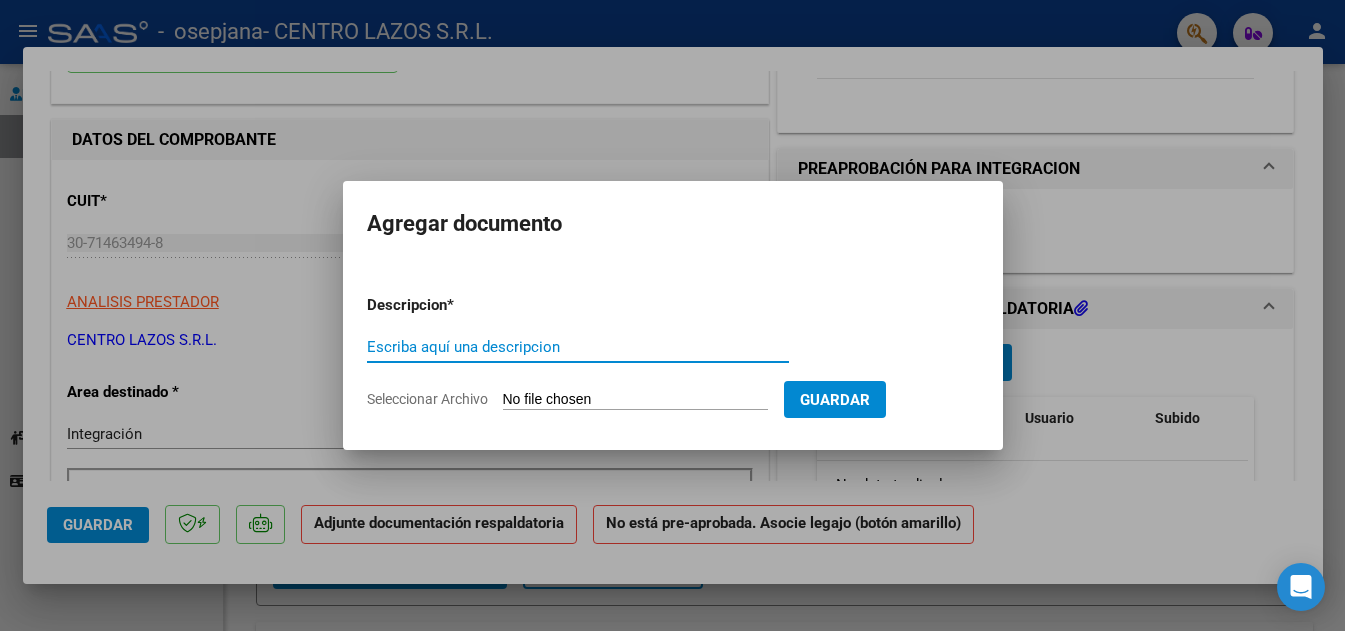 click on "Escriba aquí una descripcion" at bounding box center [578, 347] 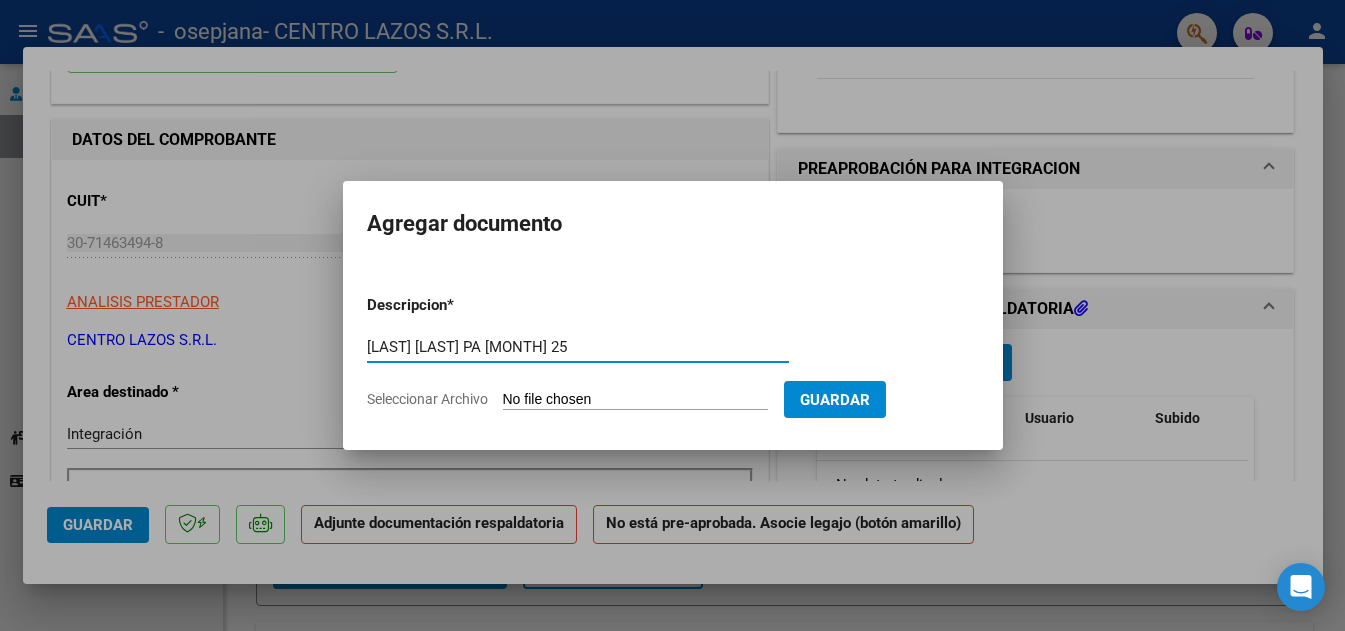 type on "[LAST] [LAST] PA [MONTH] 25" 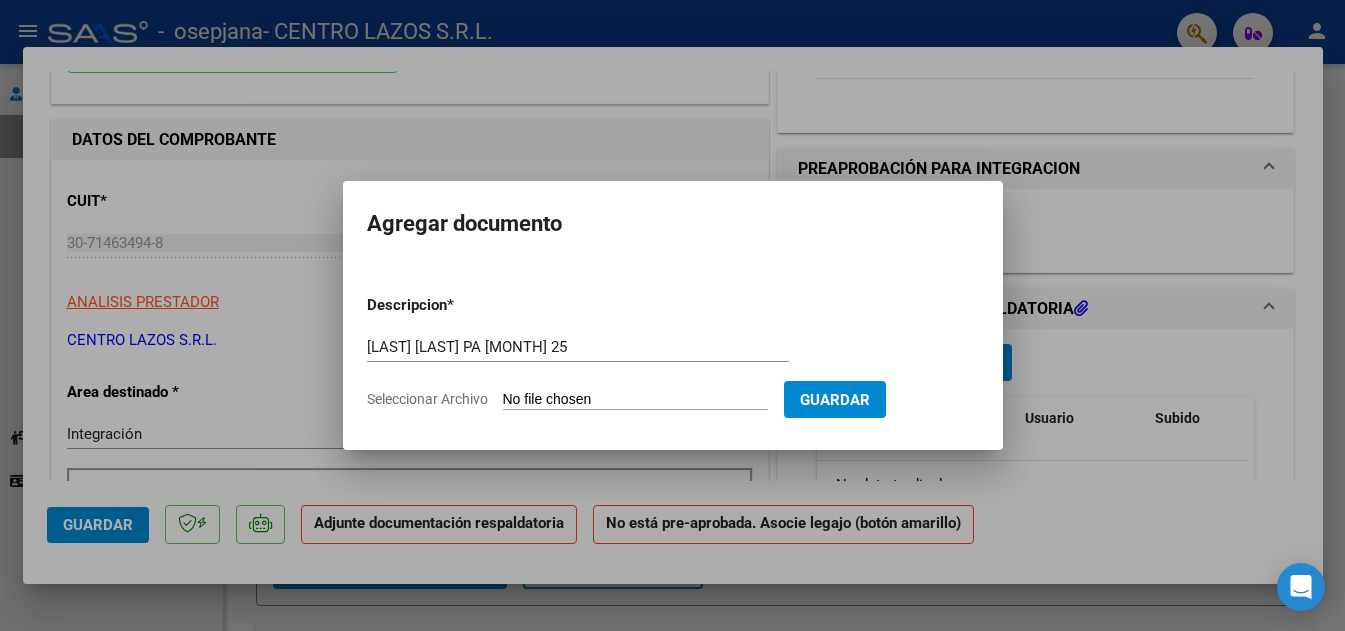type on "C:\fakepath\[LAST] [LAST] PA [MONTH] 2025 (1).pdf" 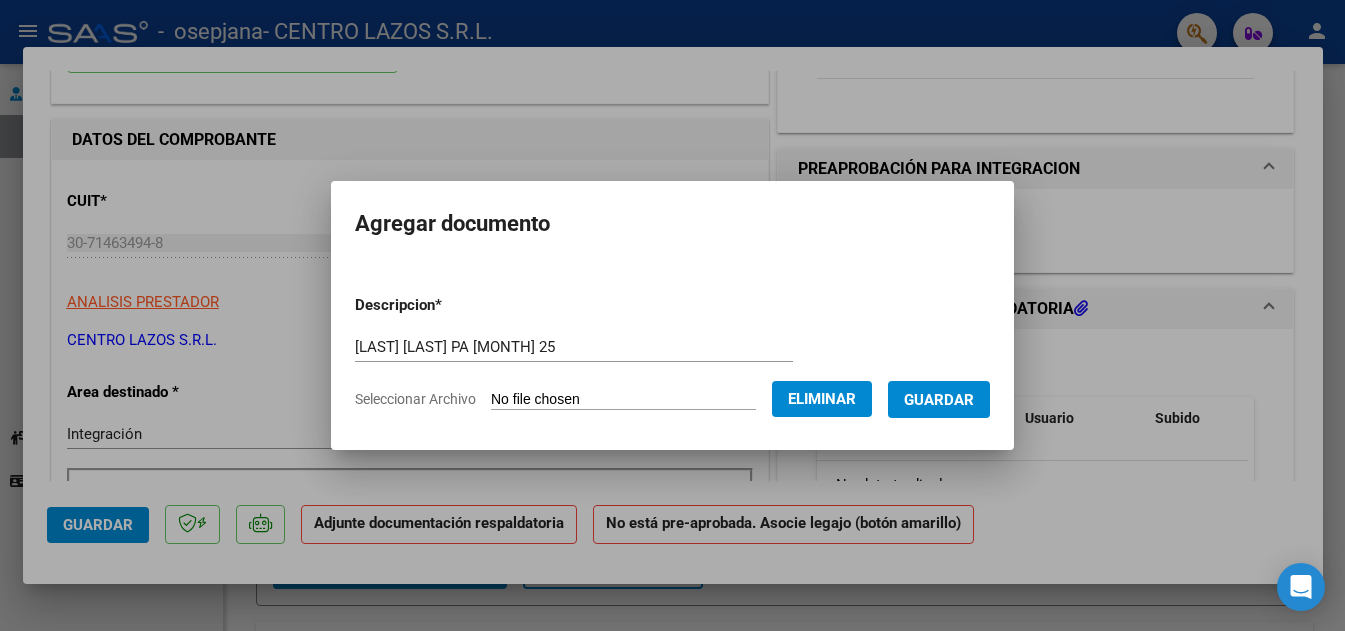 click on "Guardar" at bounding box center [939, 400] 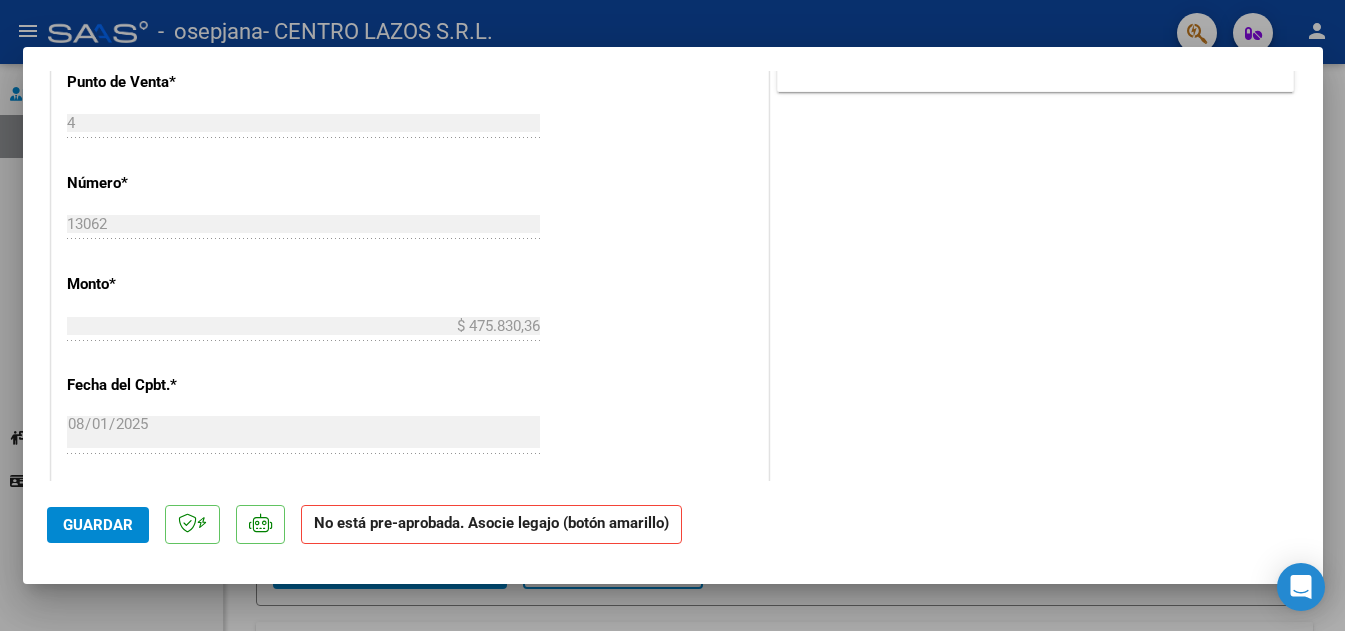 scroll, scrollTop: 1000, scrollLeft: 0, axis: vertical 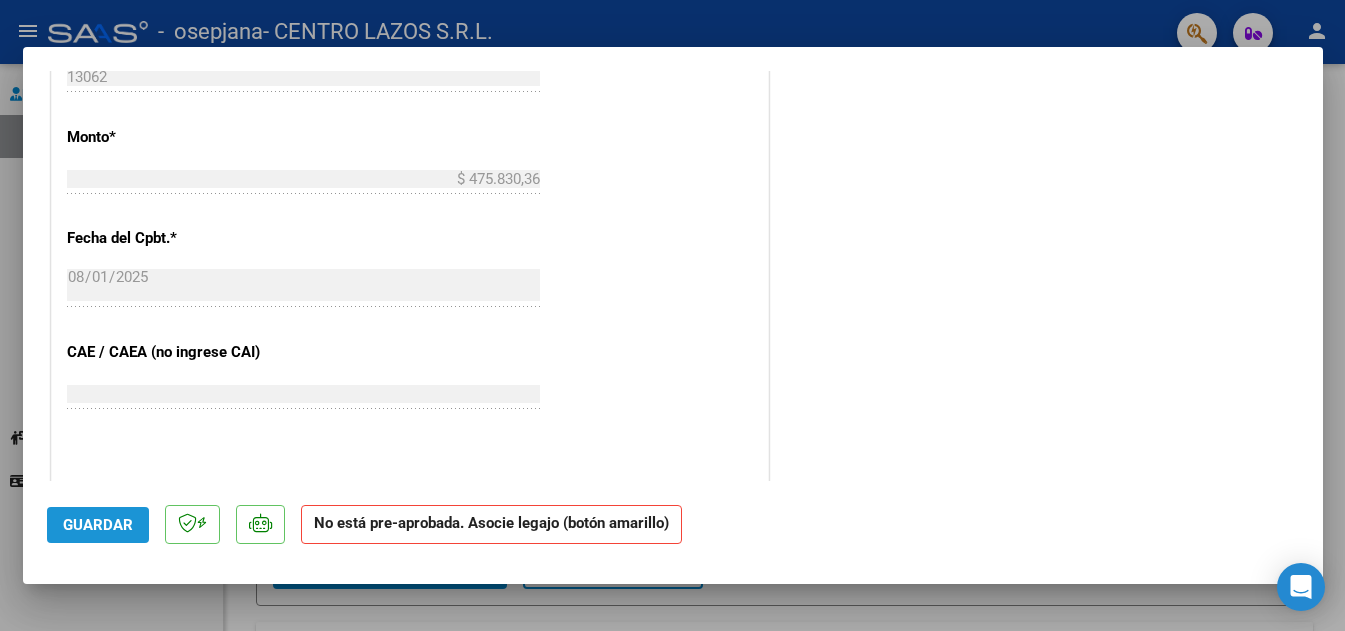 click on "Guardar" 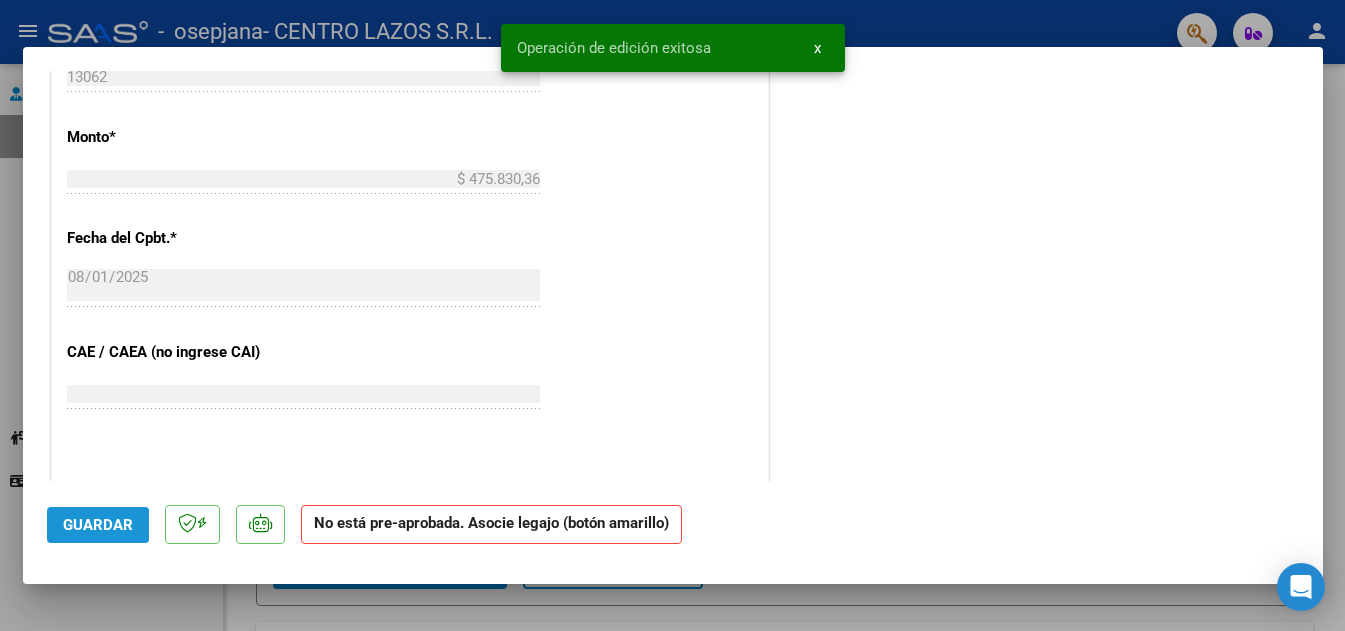 click on "Guardar" 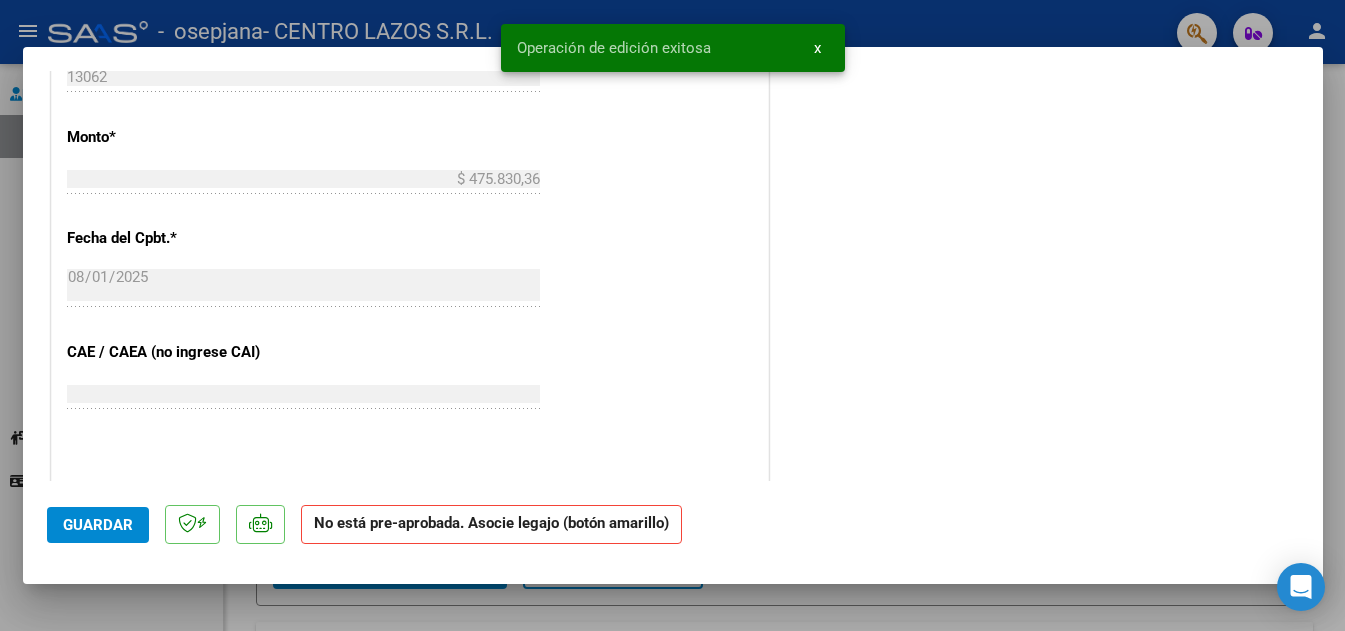 click at bounding box center [672, 315] 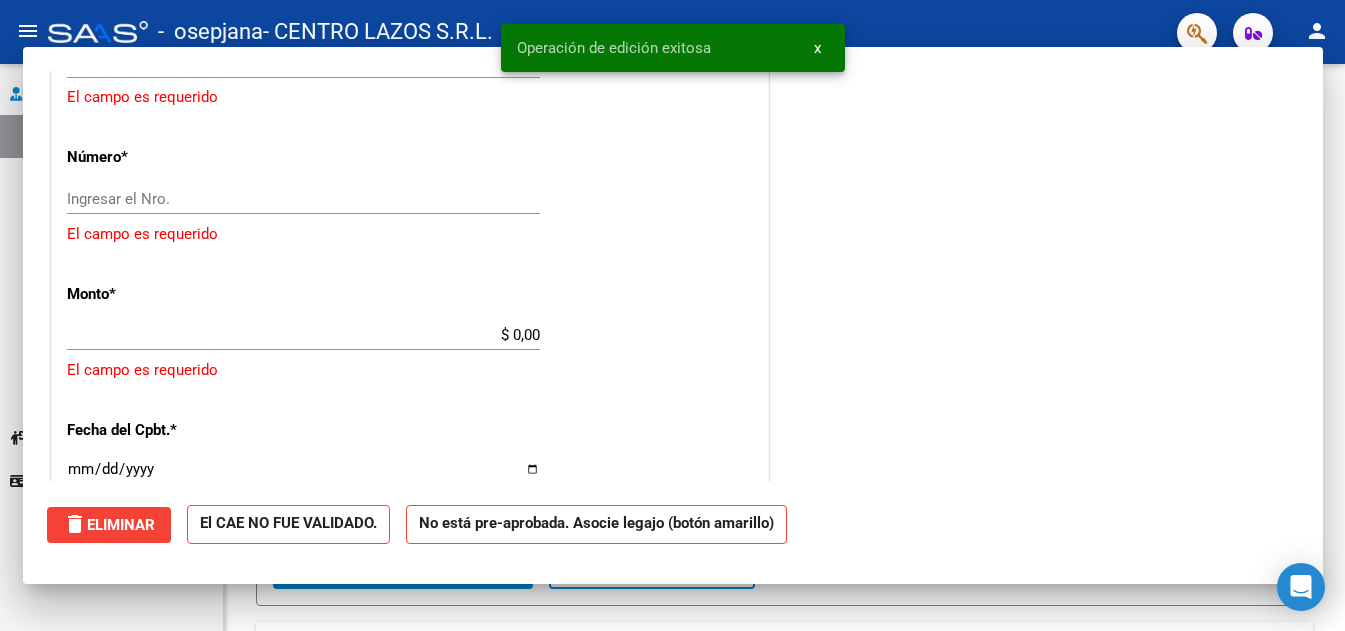 scroll, scrollTop: 0, scrollLeft: 0, axis: both 